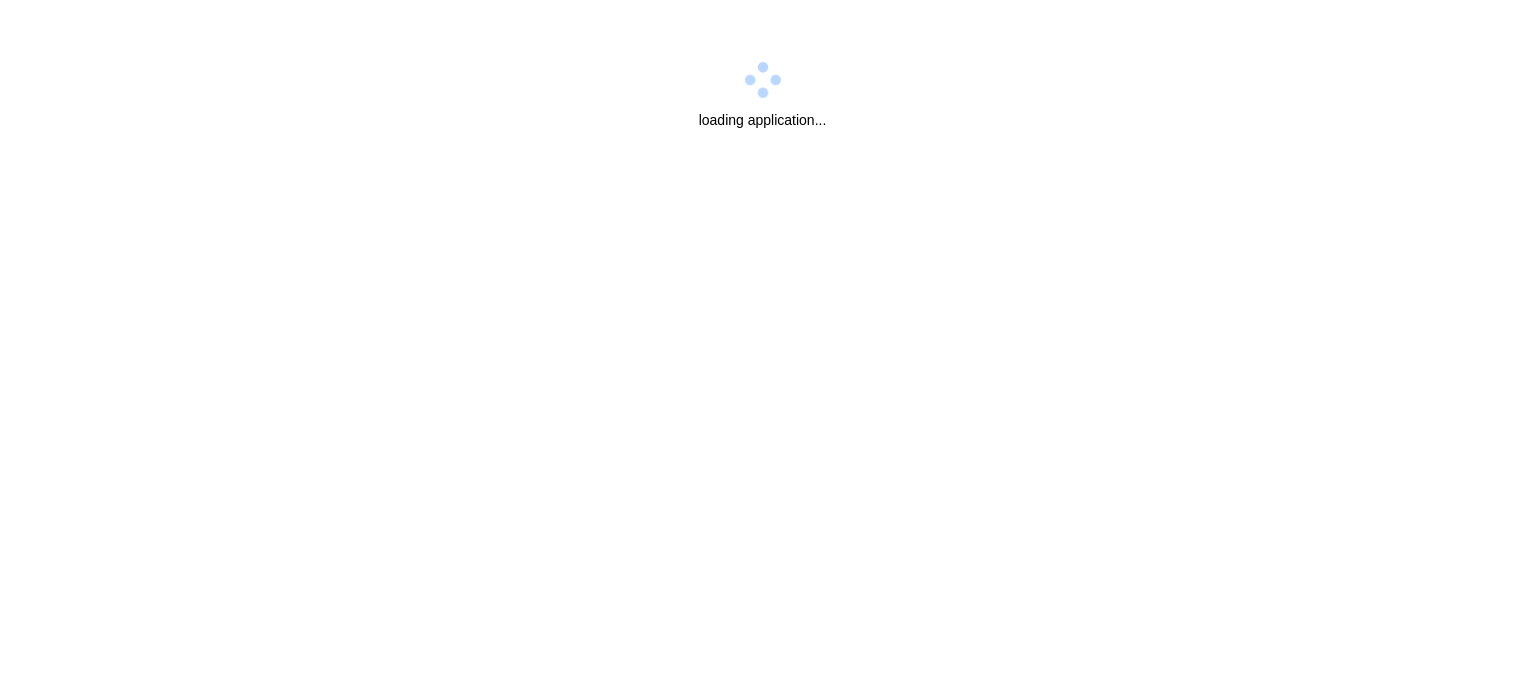 scroll, scrollTop: 0, scrollLeft: 0, axis: both 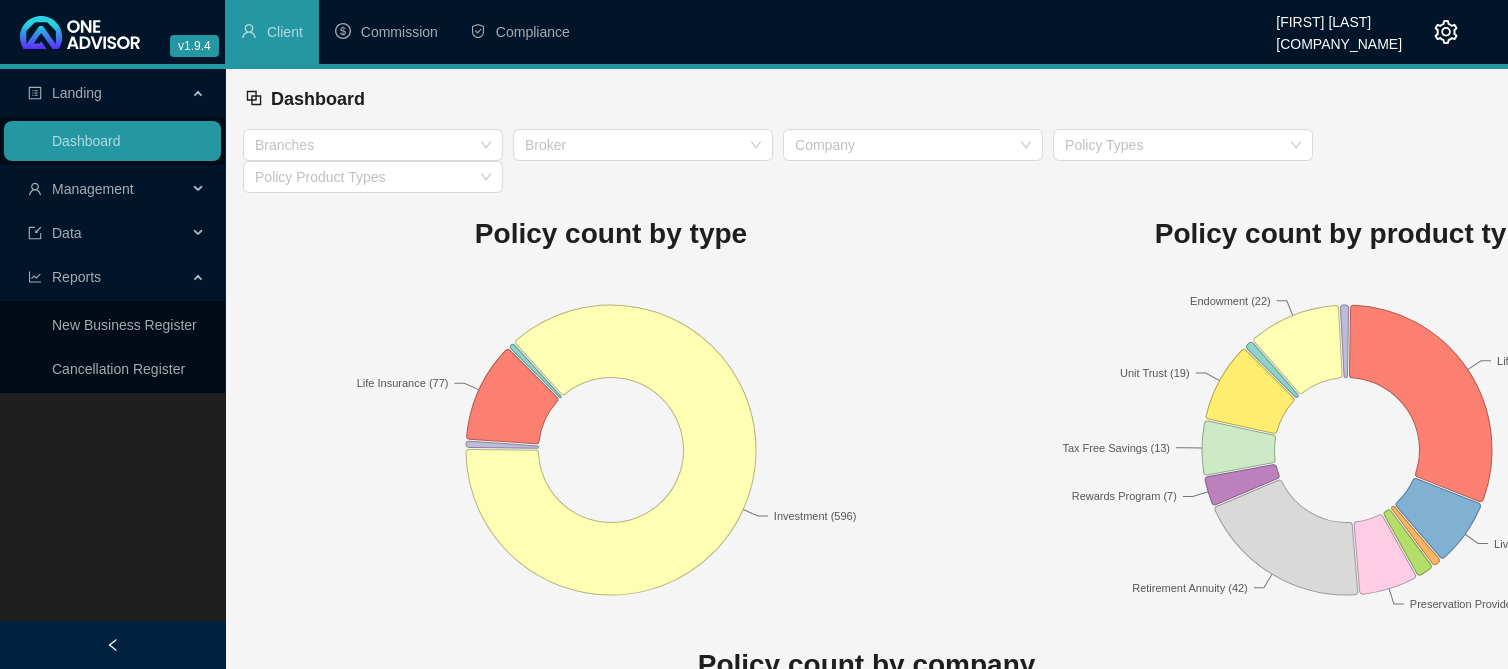 click on "Management" at bounding box center (107, 189) 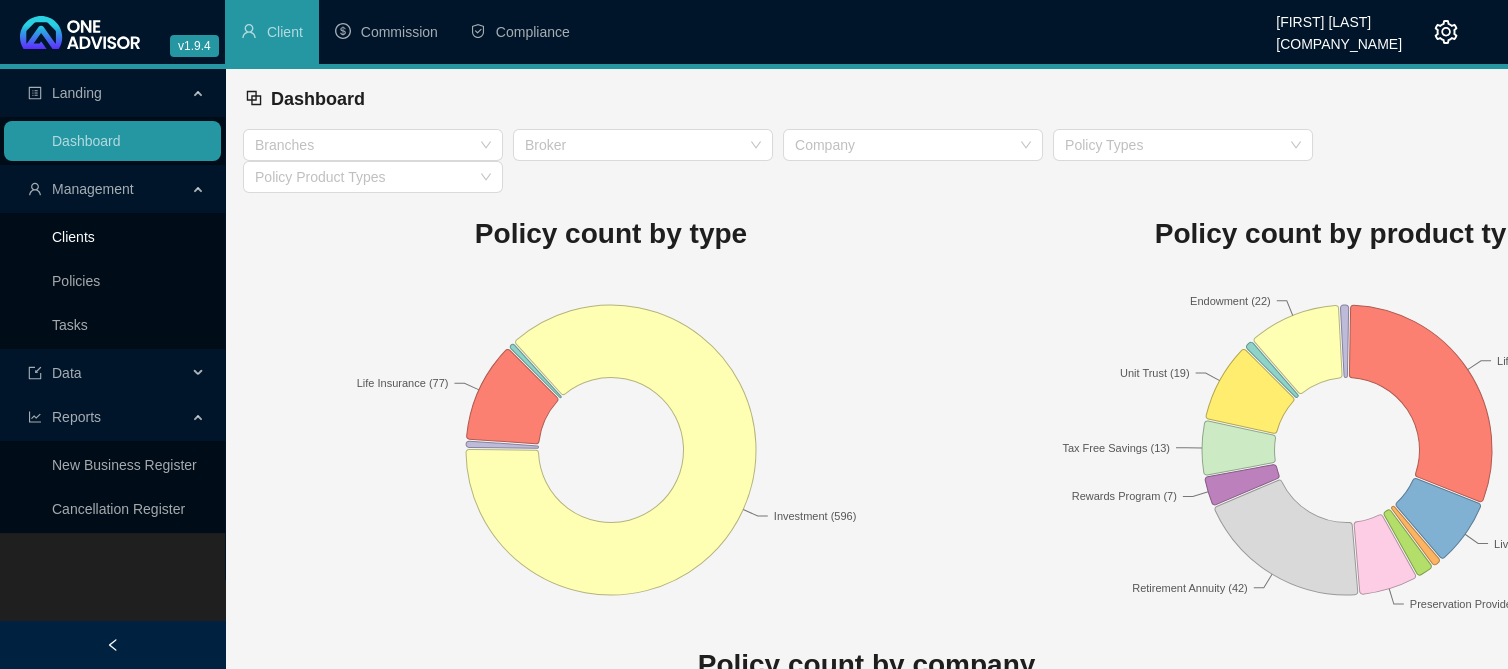 click on "Clients" at bounding box center [73, 237] 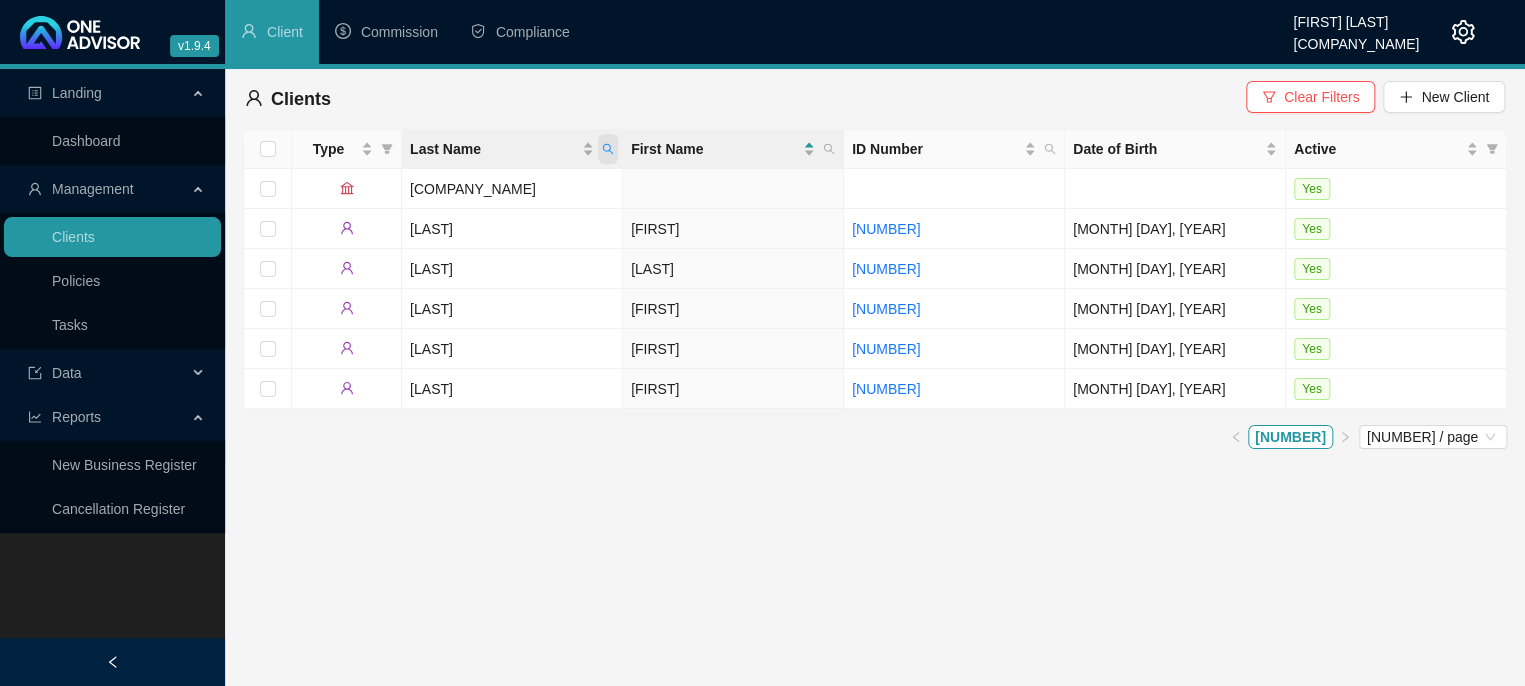 click at bounding box center [608, 149] 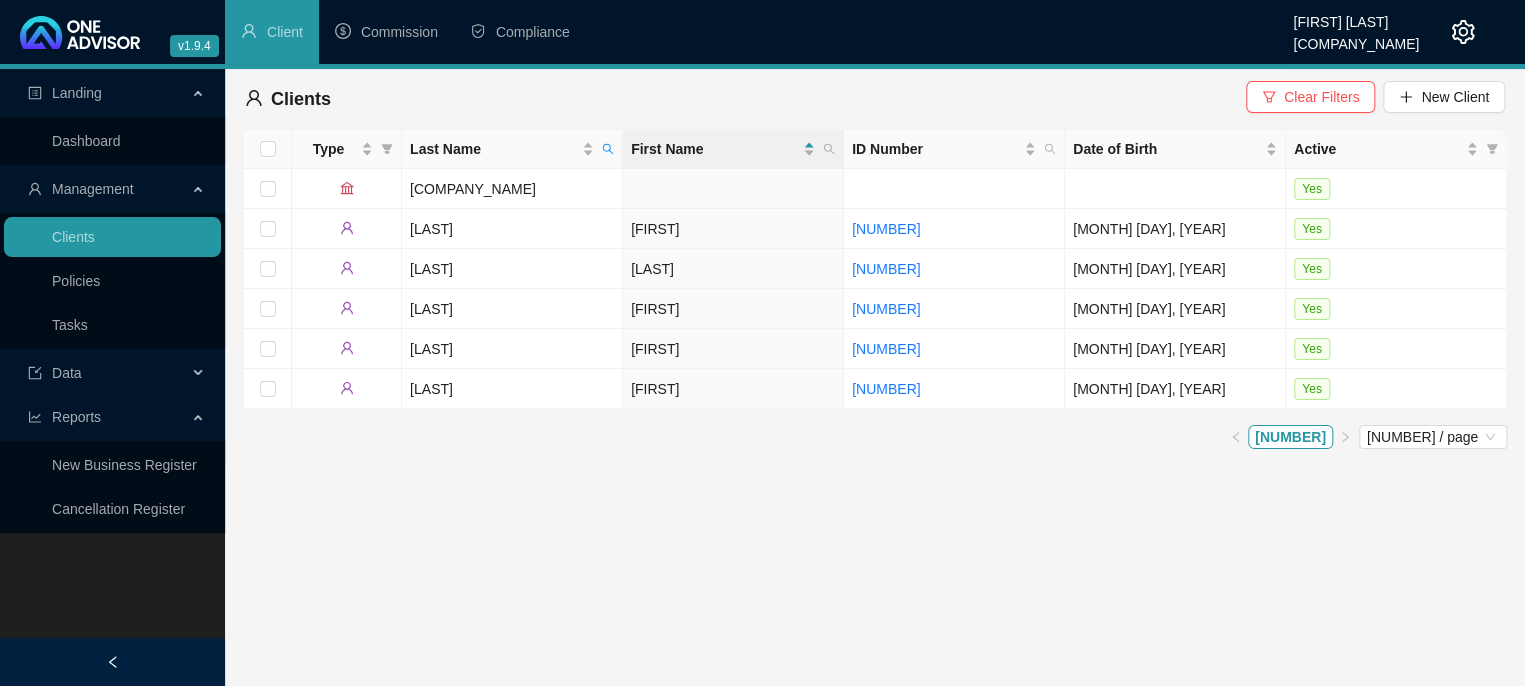 click on "Clients Clear Filters New Client" at bounding box center [875, 99] 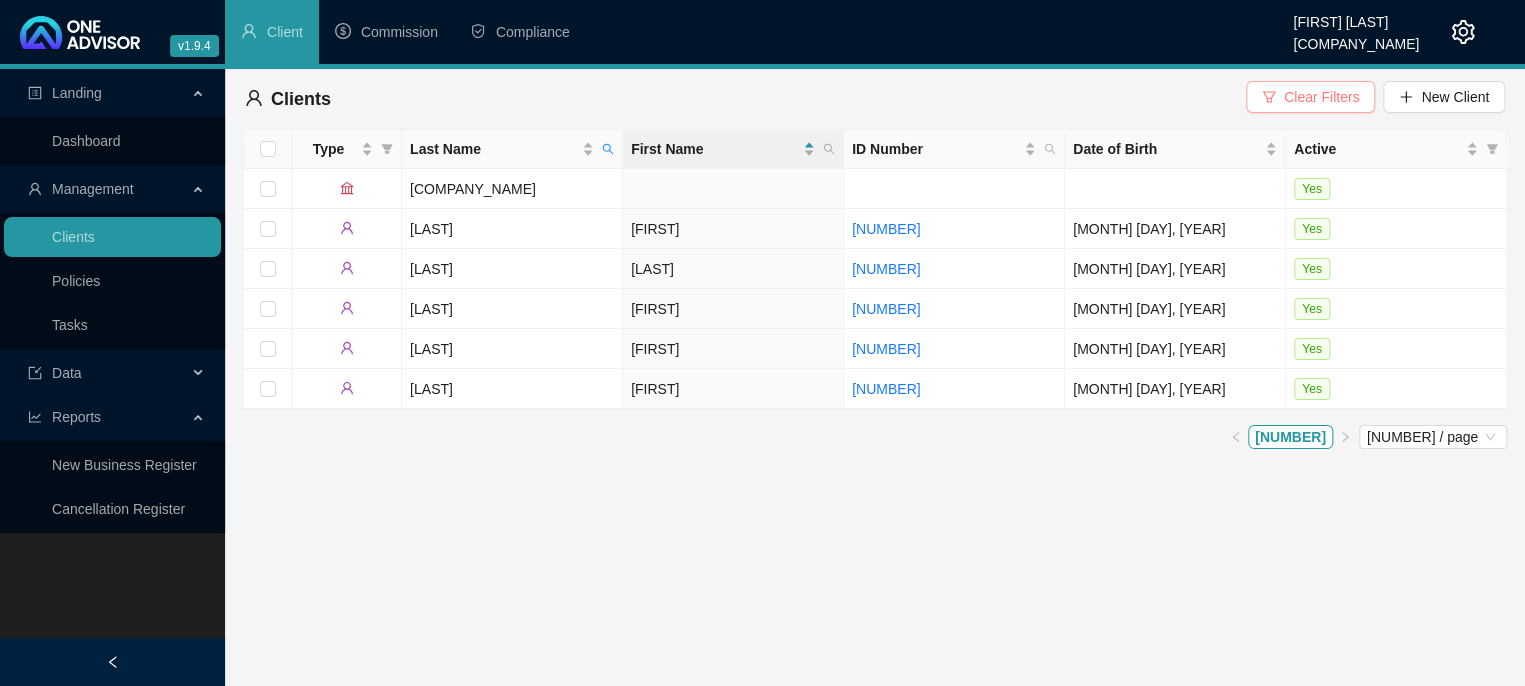 click on "Clear Filters" at bounding box center (1321, 97) 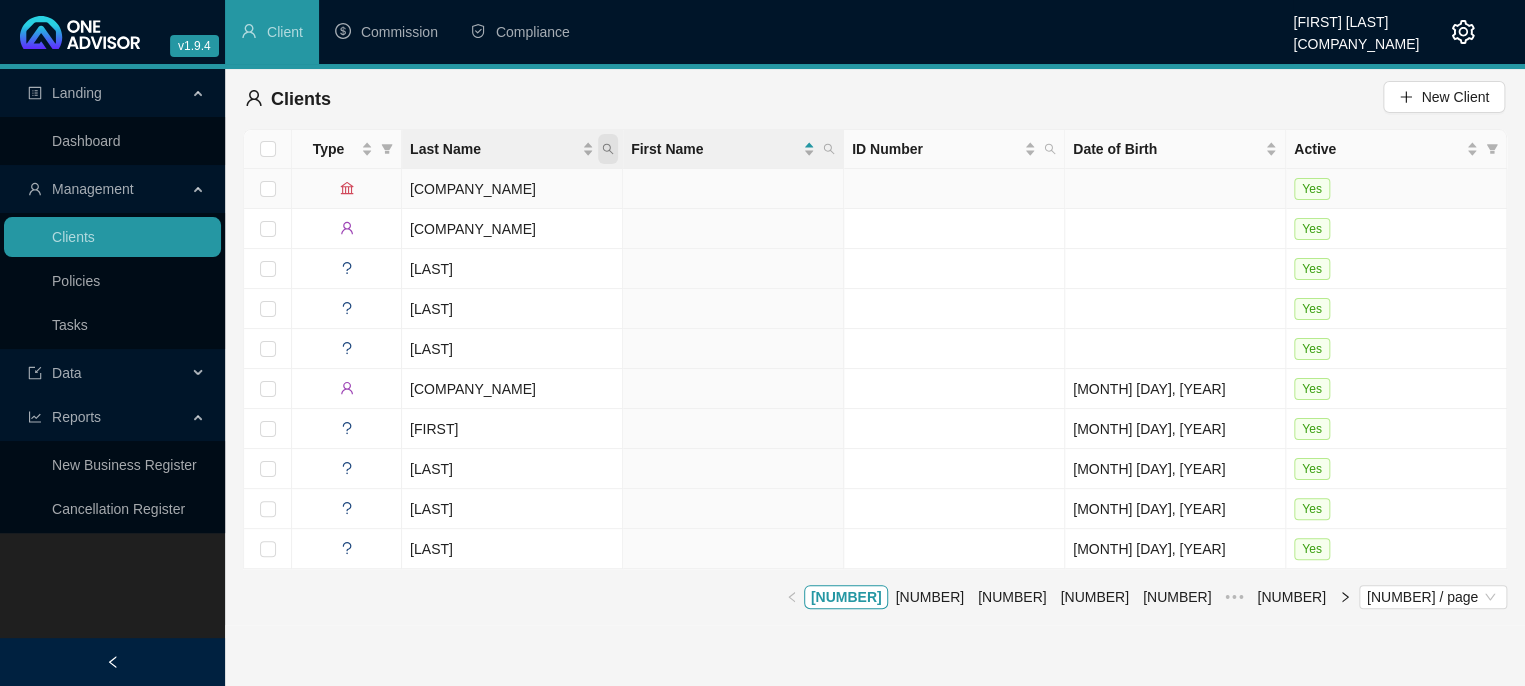 click at bounding box center (608, 149) 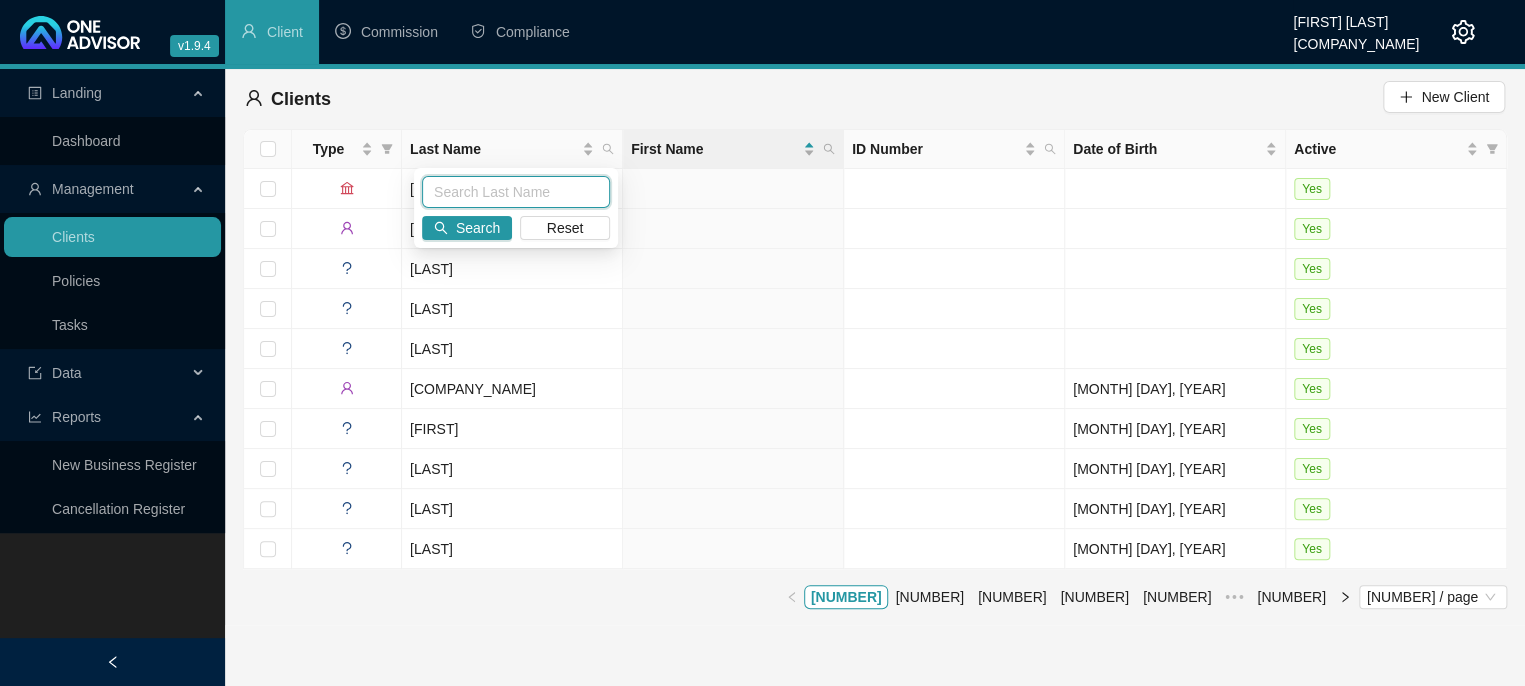 click at bounding box center [516, 192] 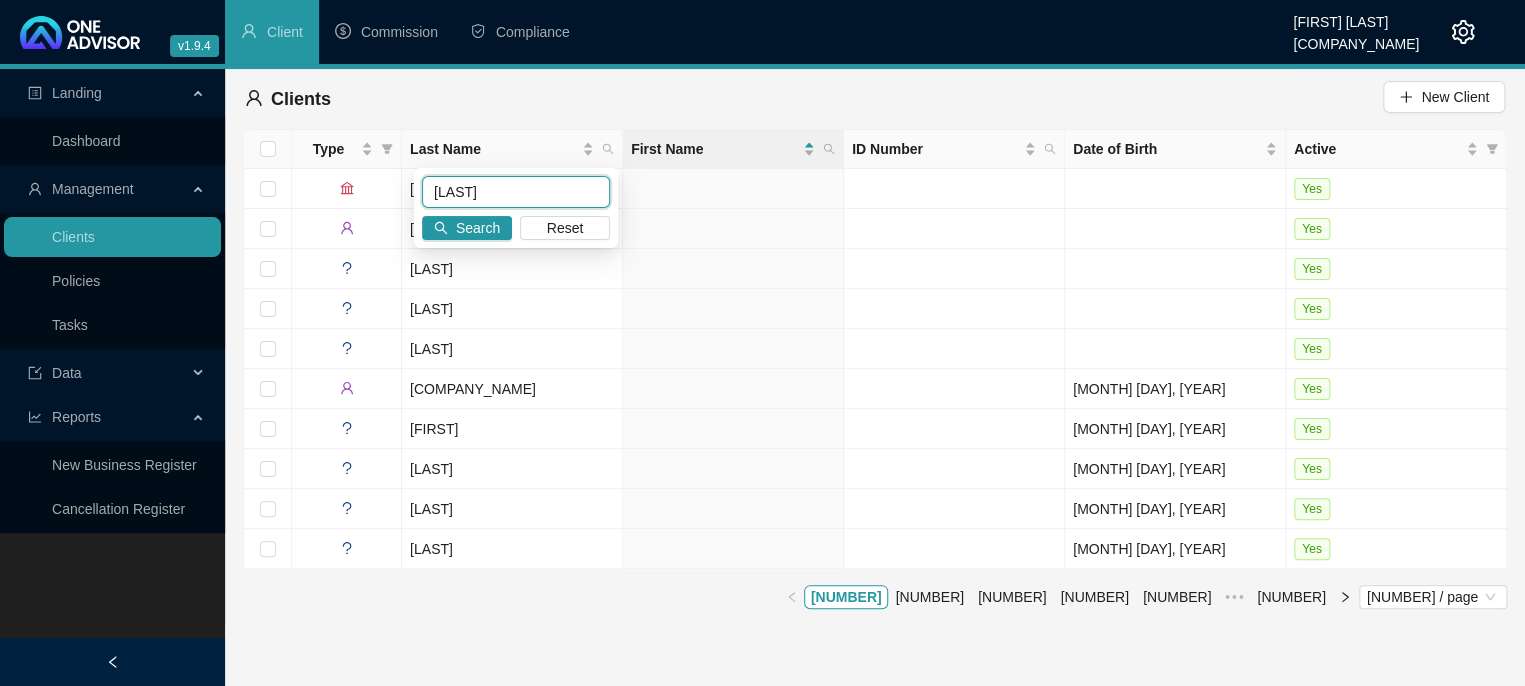 type on "[LAST]" 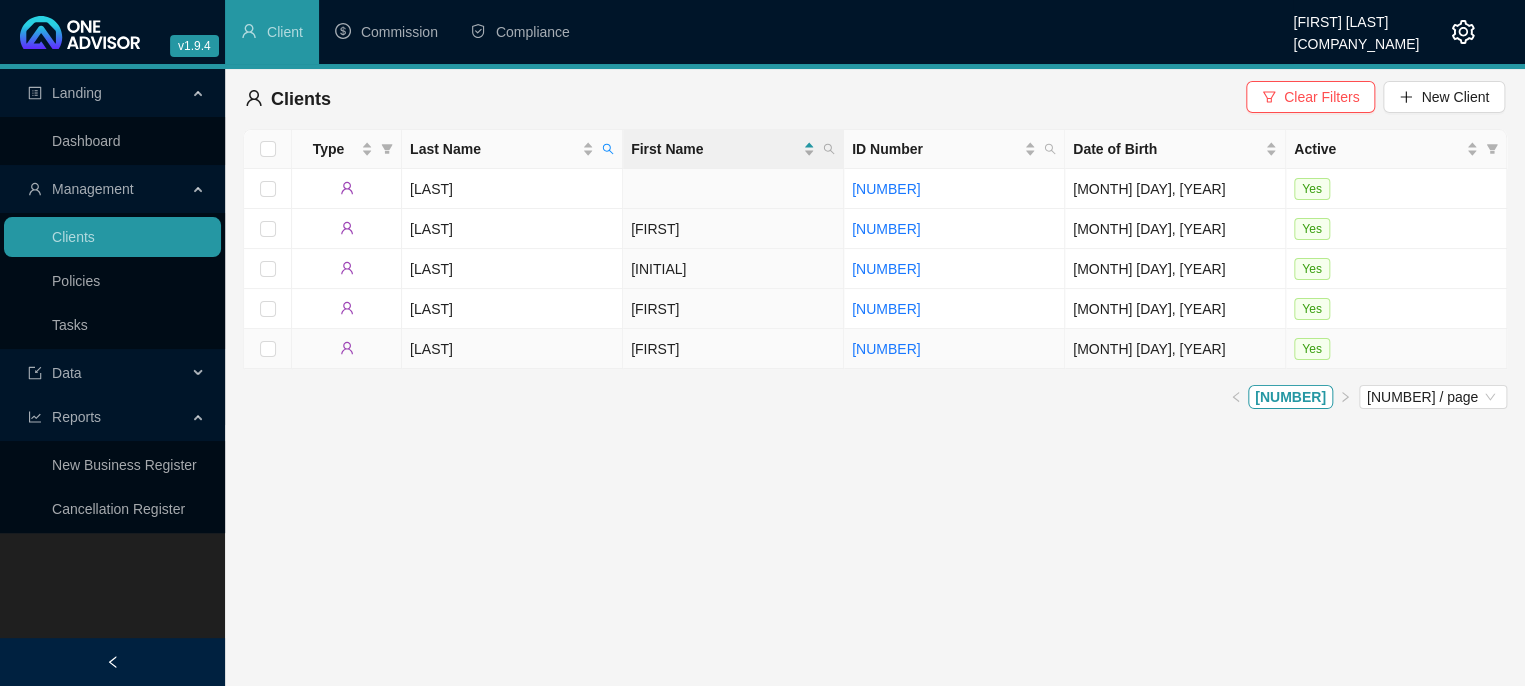 click on "[LAST]" at bounding box center (512, 349) 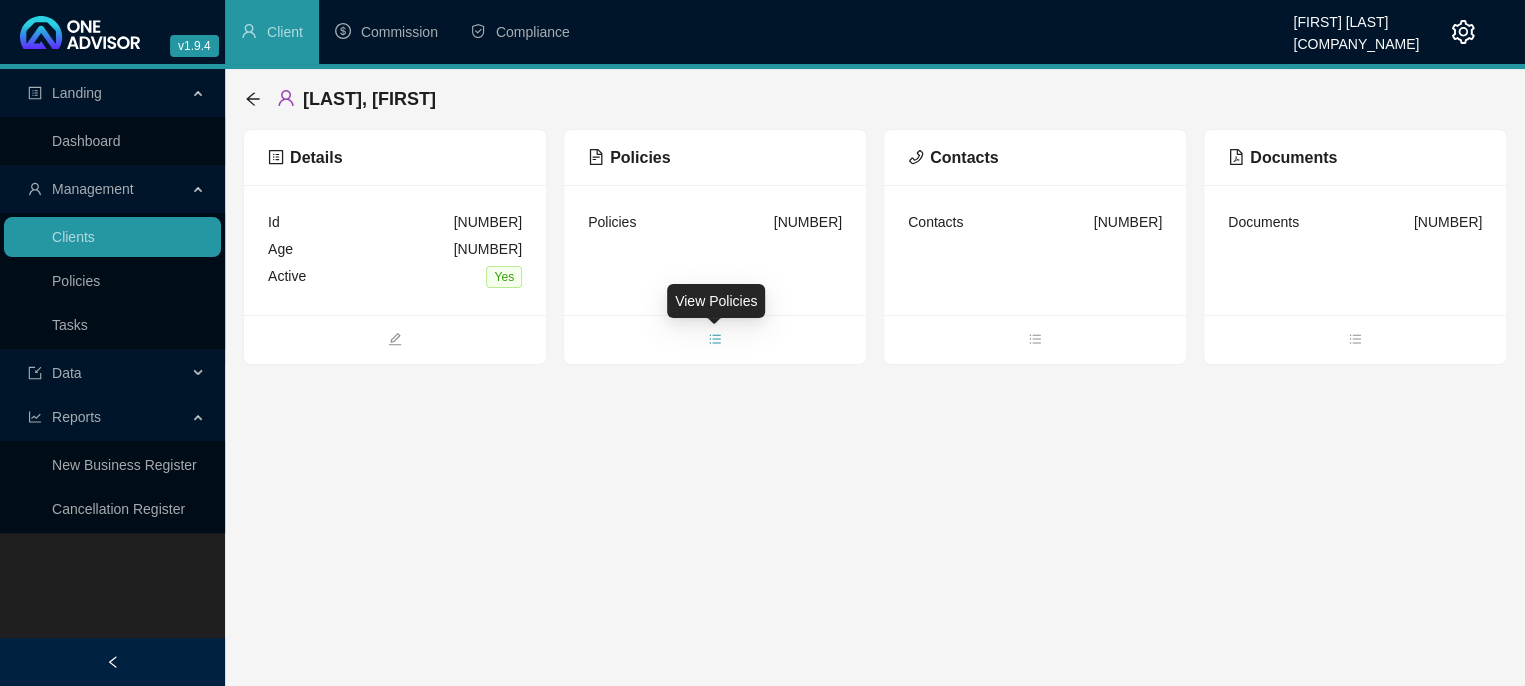 click at bounding box center (715, 339) 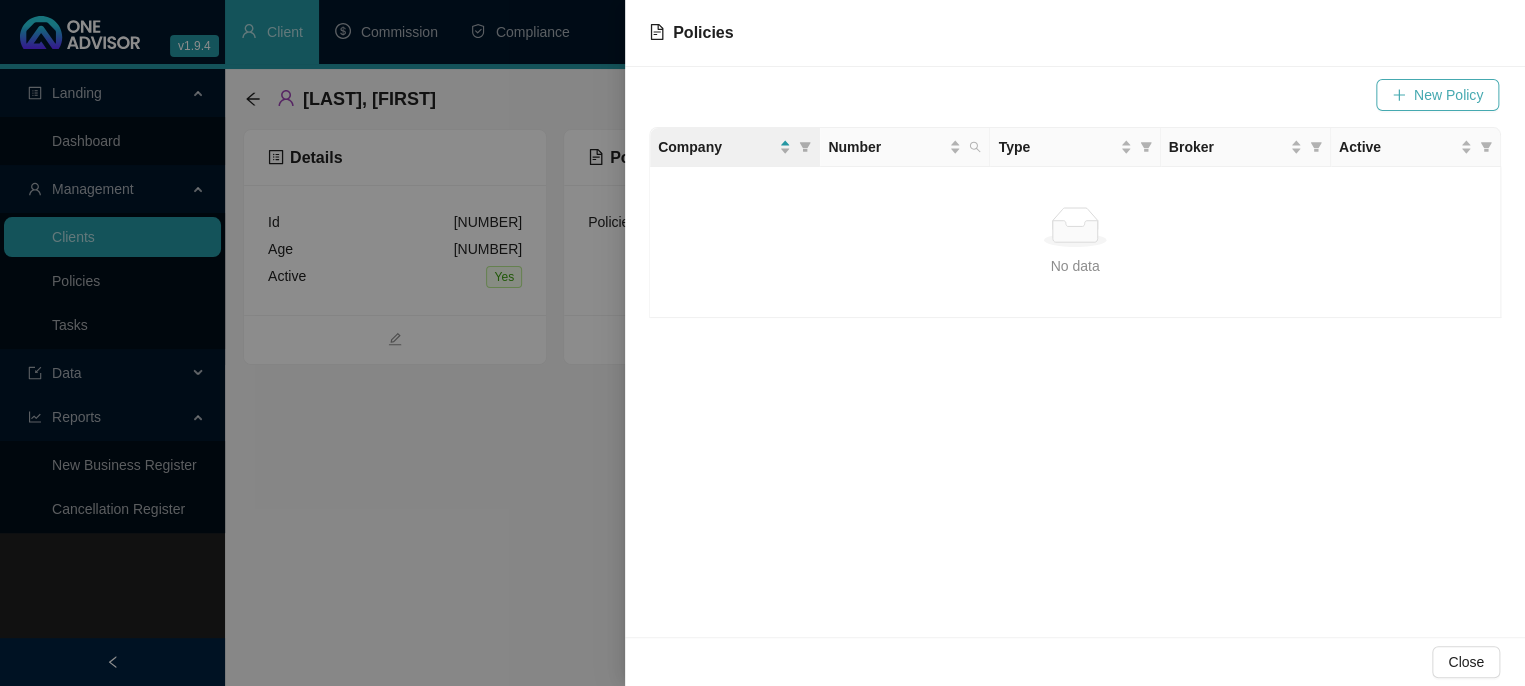 click on "New Policy" at bounding box center [1448, 95] 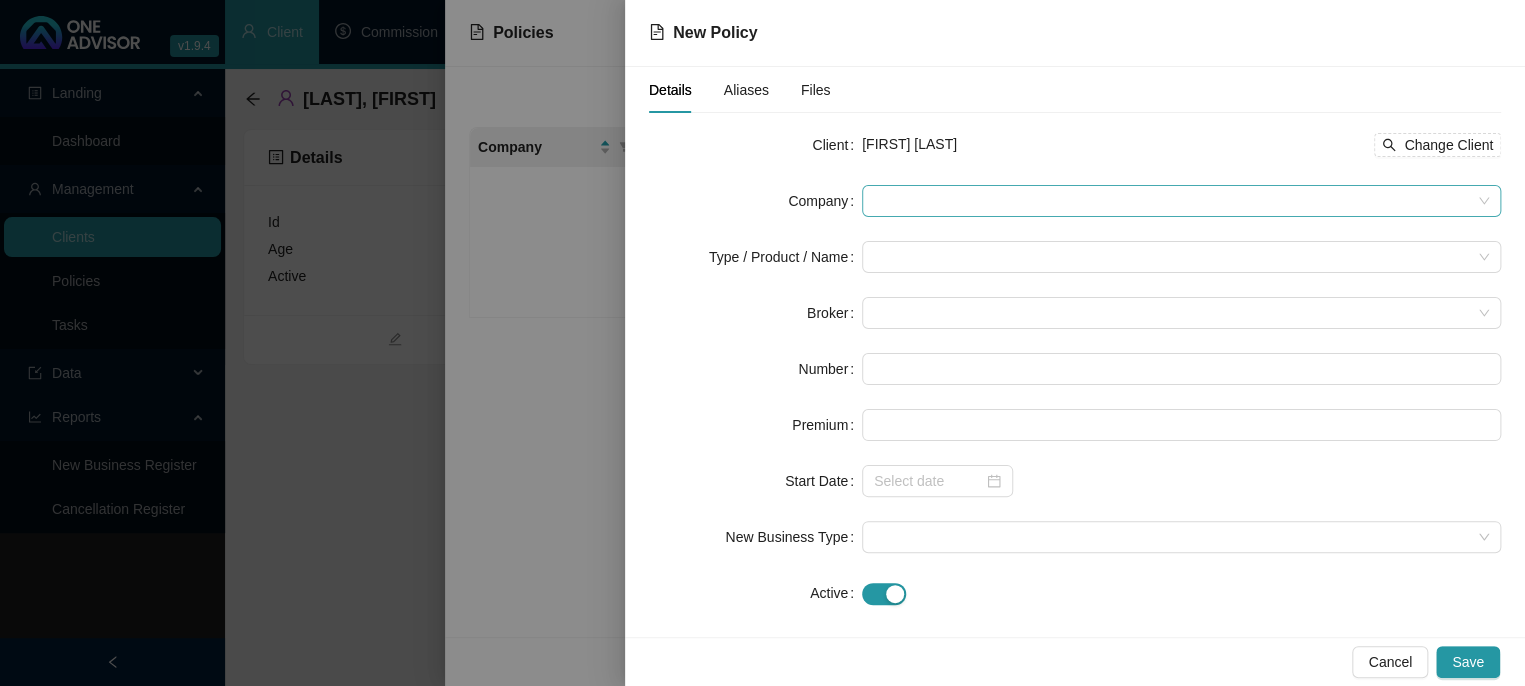 drag, startPoint x: 1003, startPoint y: 203, endPoint x: 987, endPoint y: 209, distance: 17.088007 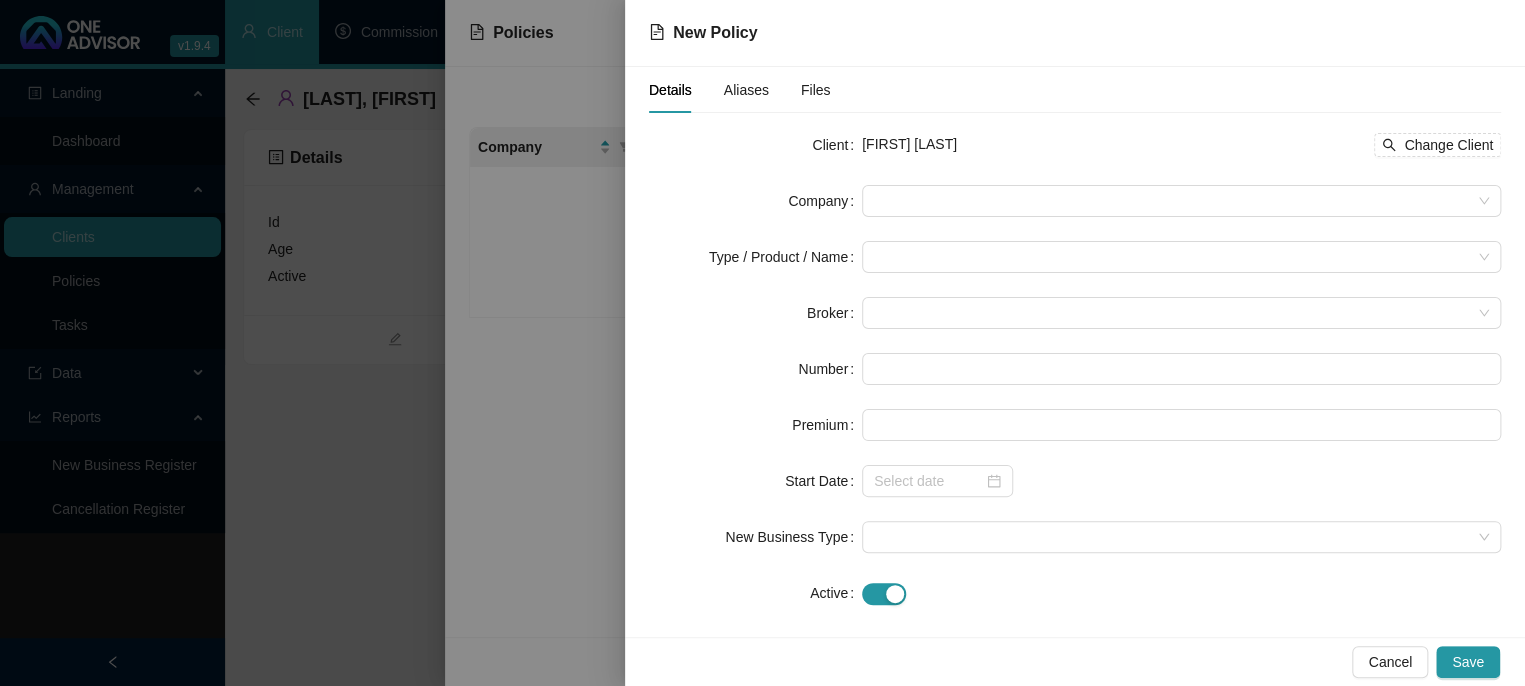 click on "Client [FIRST] [LAST] Change Client" at bounding box center [1181, 145] 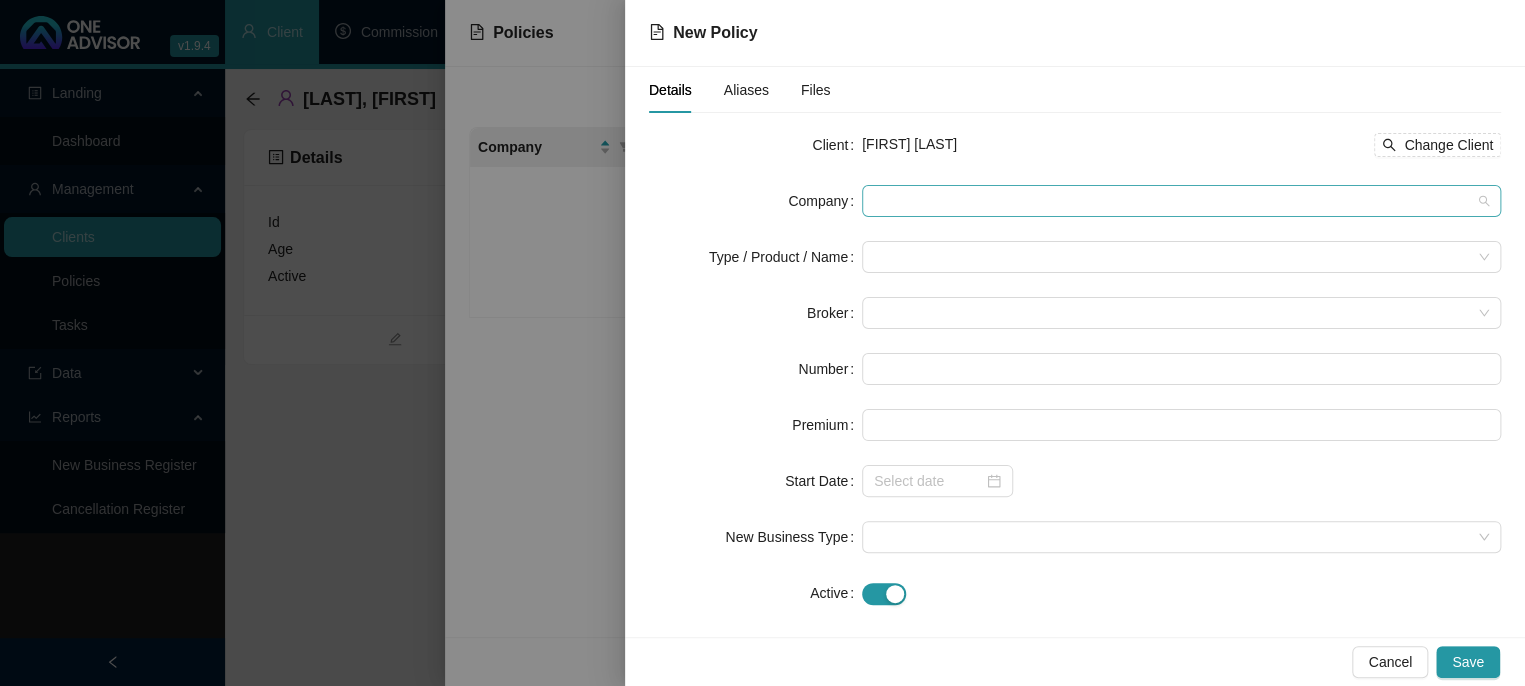click at bounding box center (1181, 201) 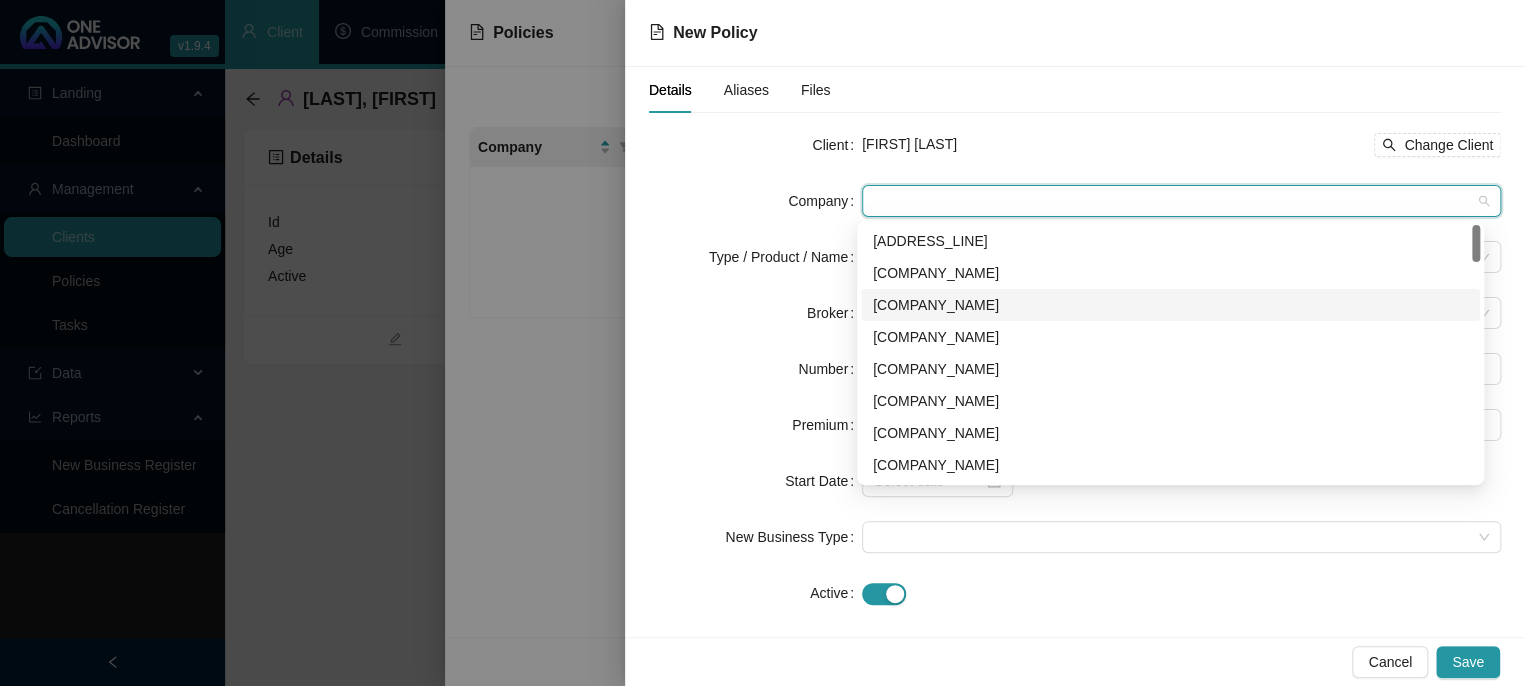 click on "[COMPANY_NAME]" at bounding box center [1170, 305] 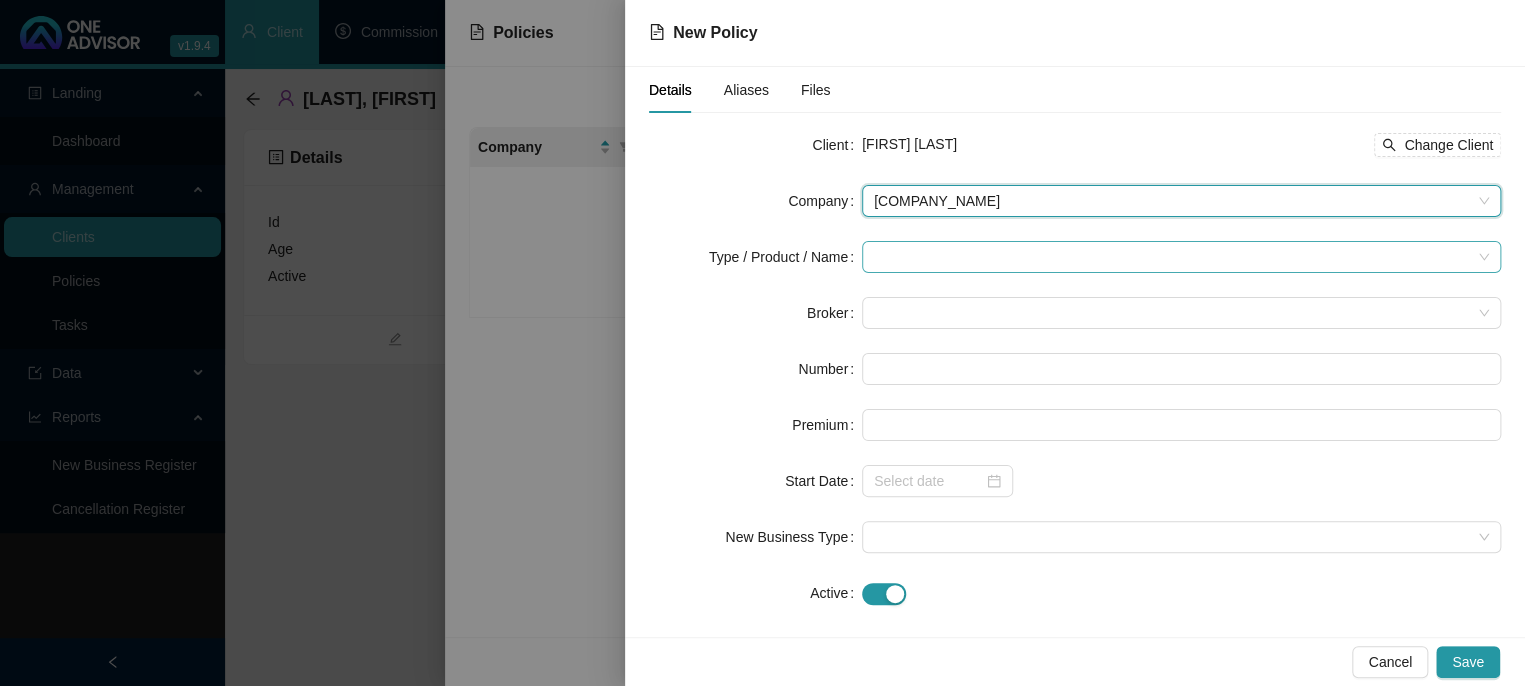 click at bounding box center (1172, 257) 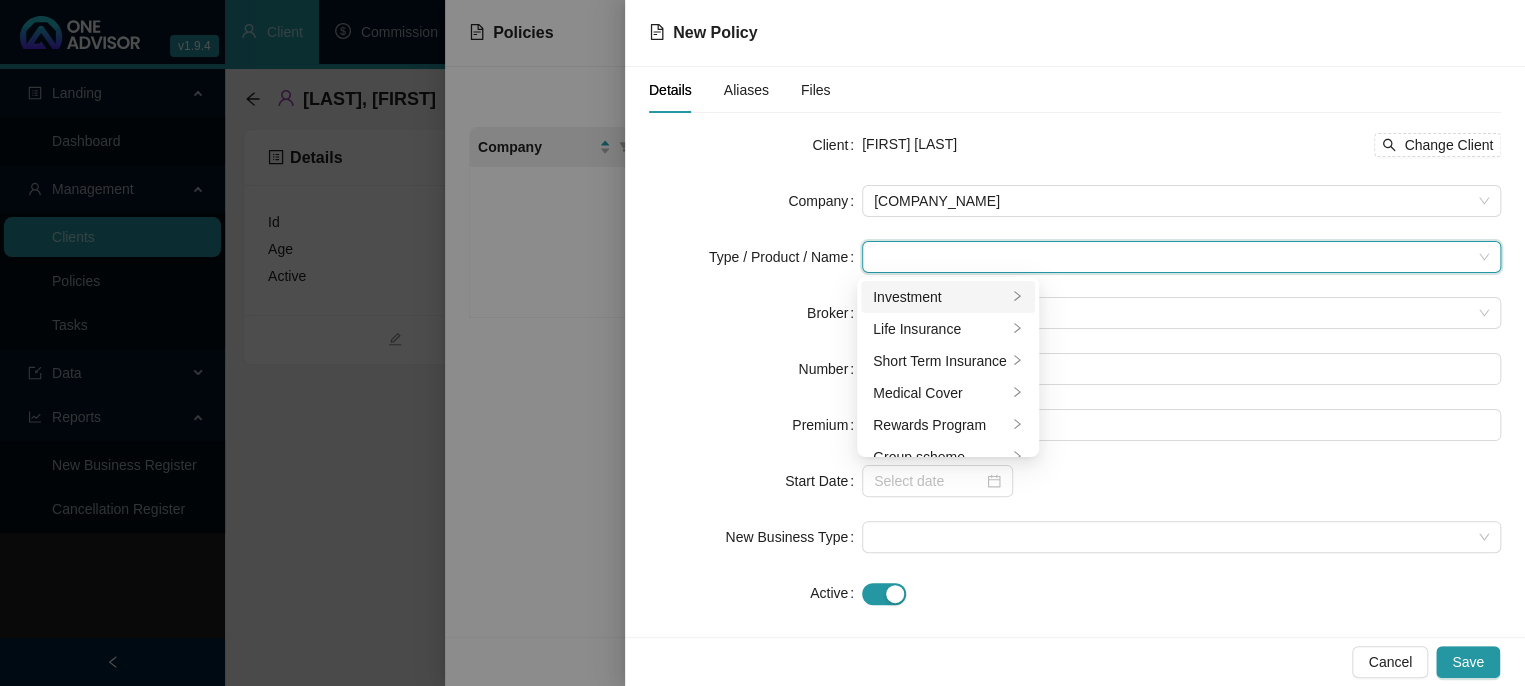 click on "Investment" at bounding box center [940, 297] 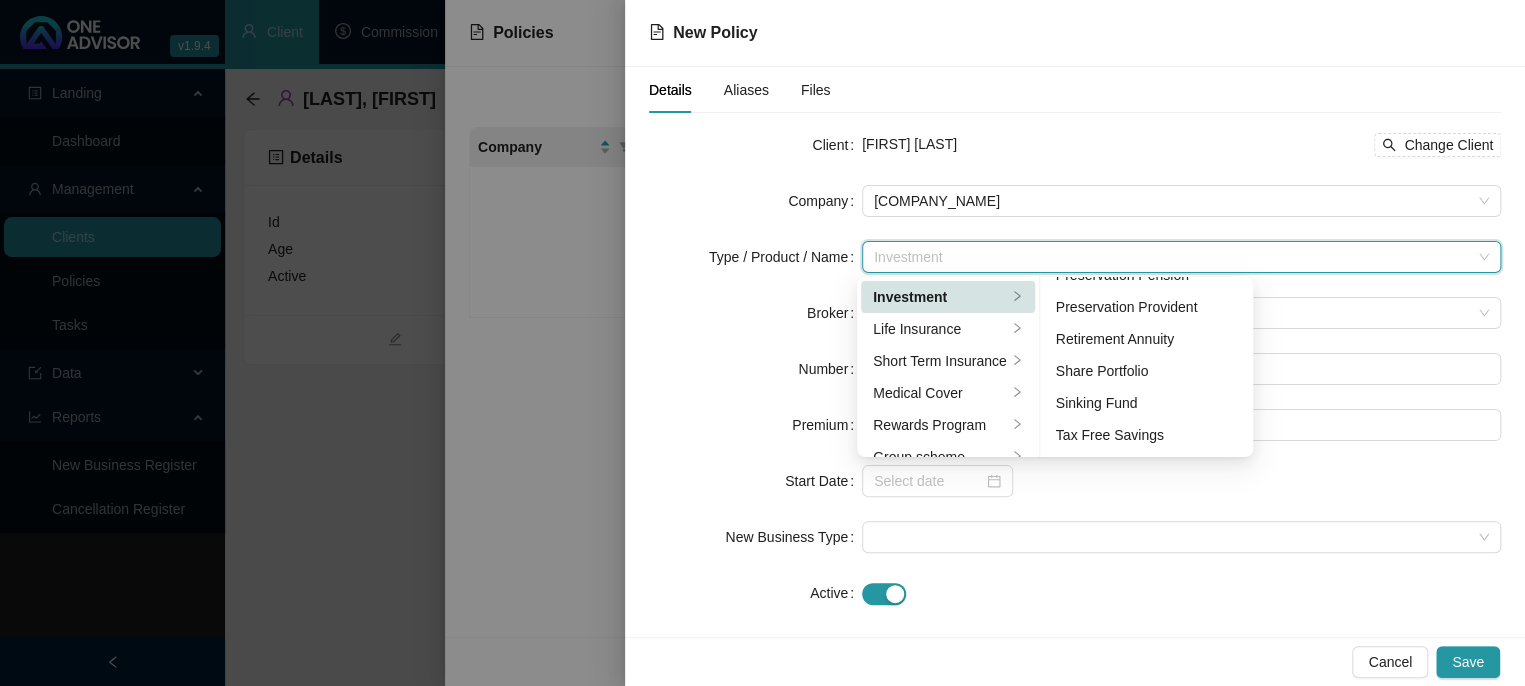 scroll, scrollTop: 307, scrollLeft: 0, axis: vertical 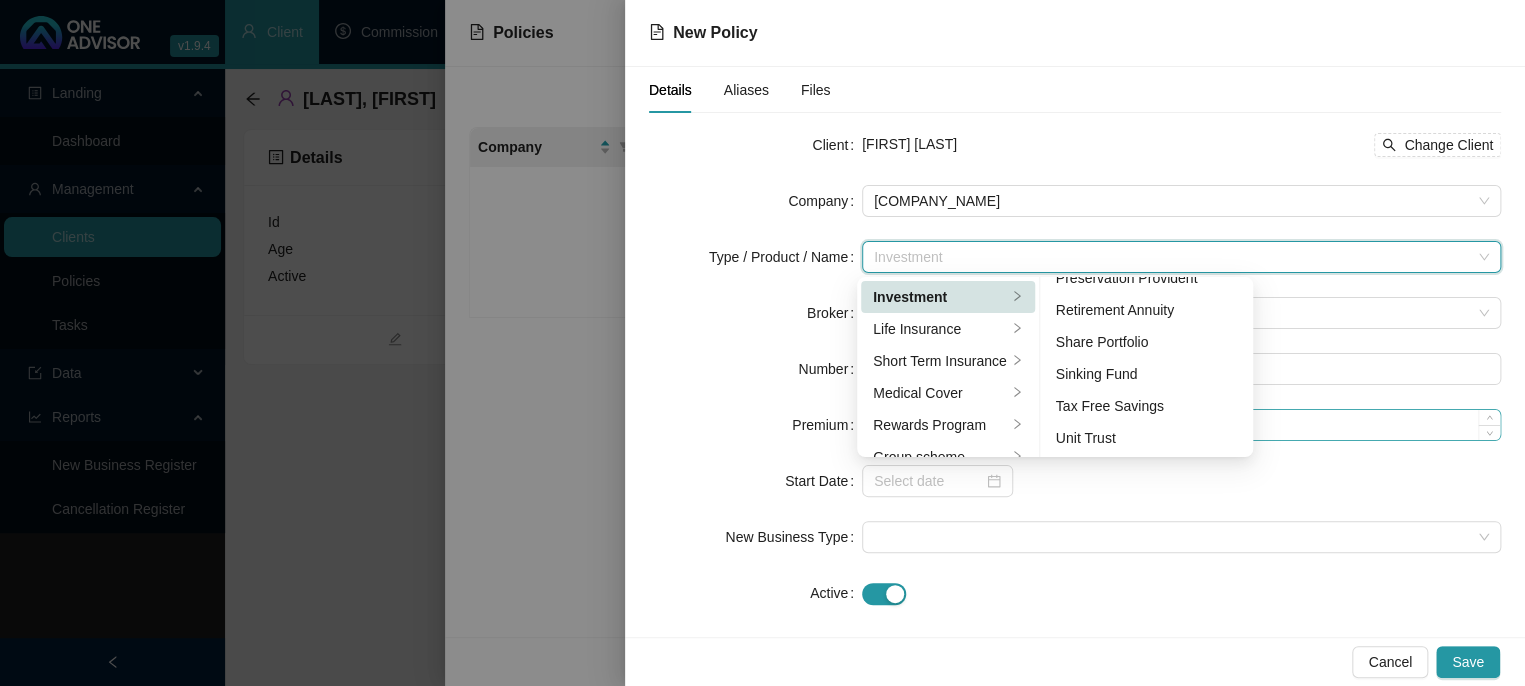 click on "Tax Free Savings" at bounding box center (1147, 406) 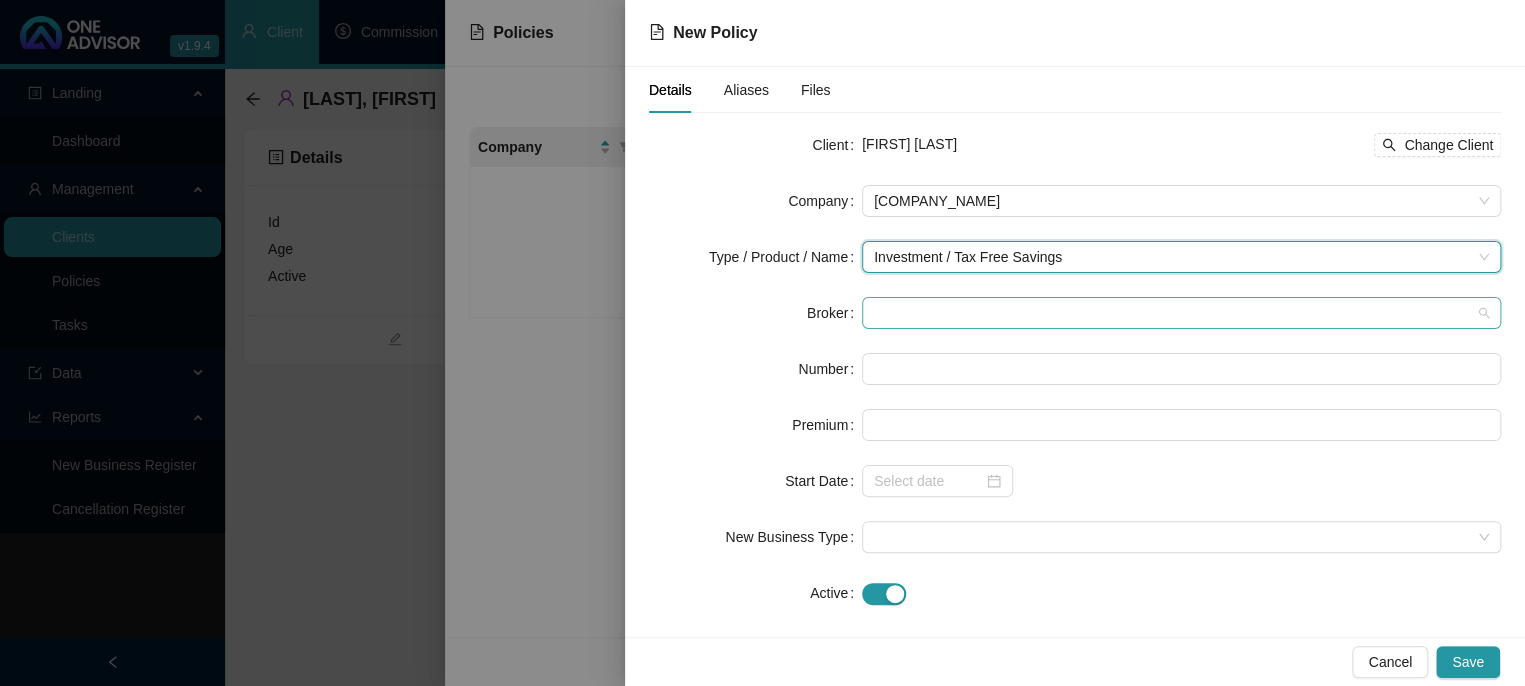 click at bounding box center (1181, 313) 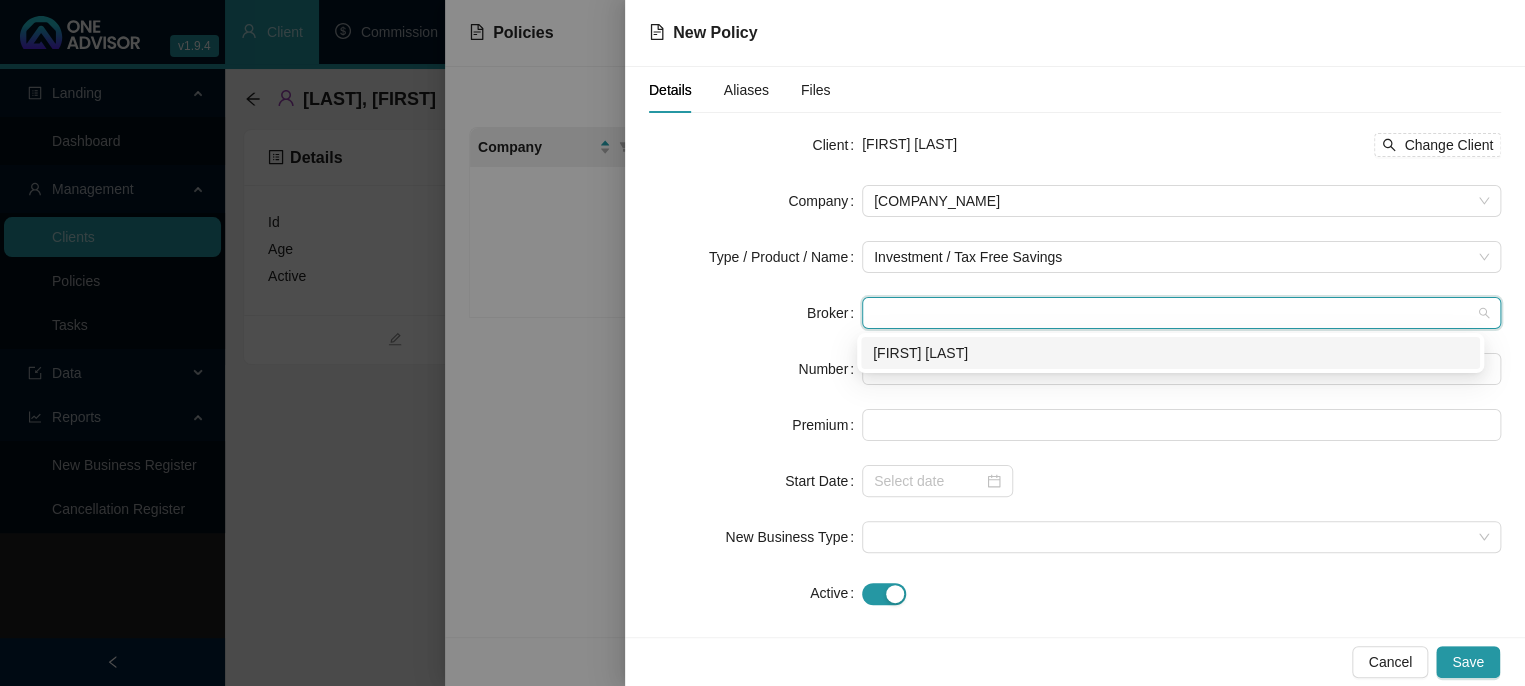 click on "[FIRST] [LAST]" at bounding box center [0, 0] 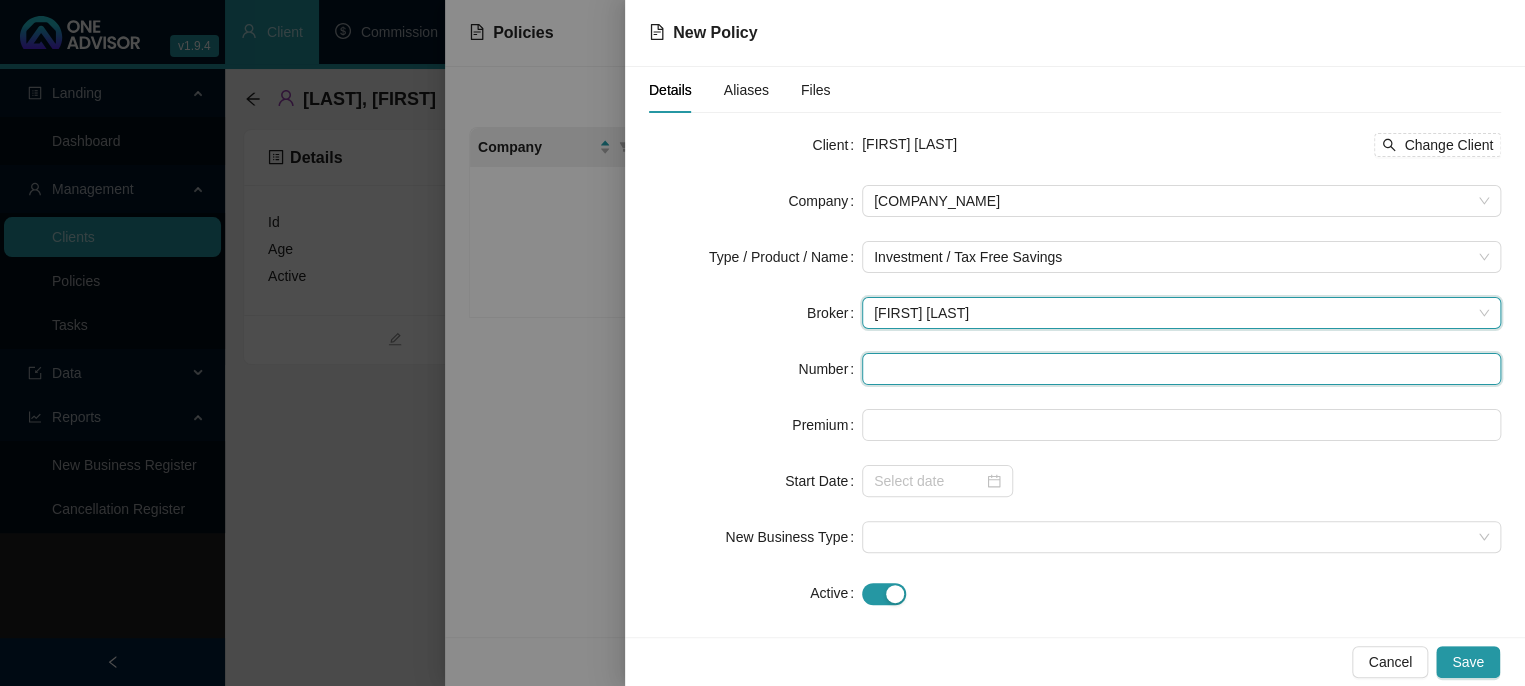 click at bounding box center (1181, 369) 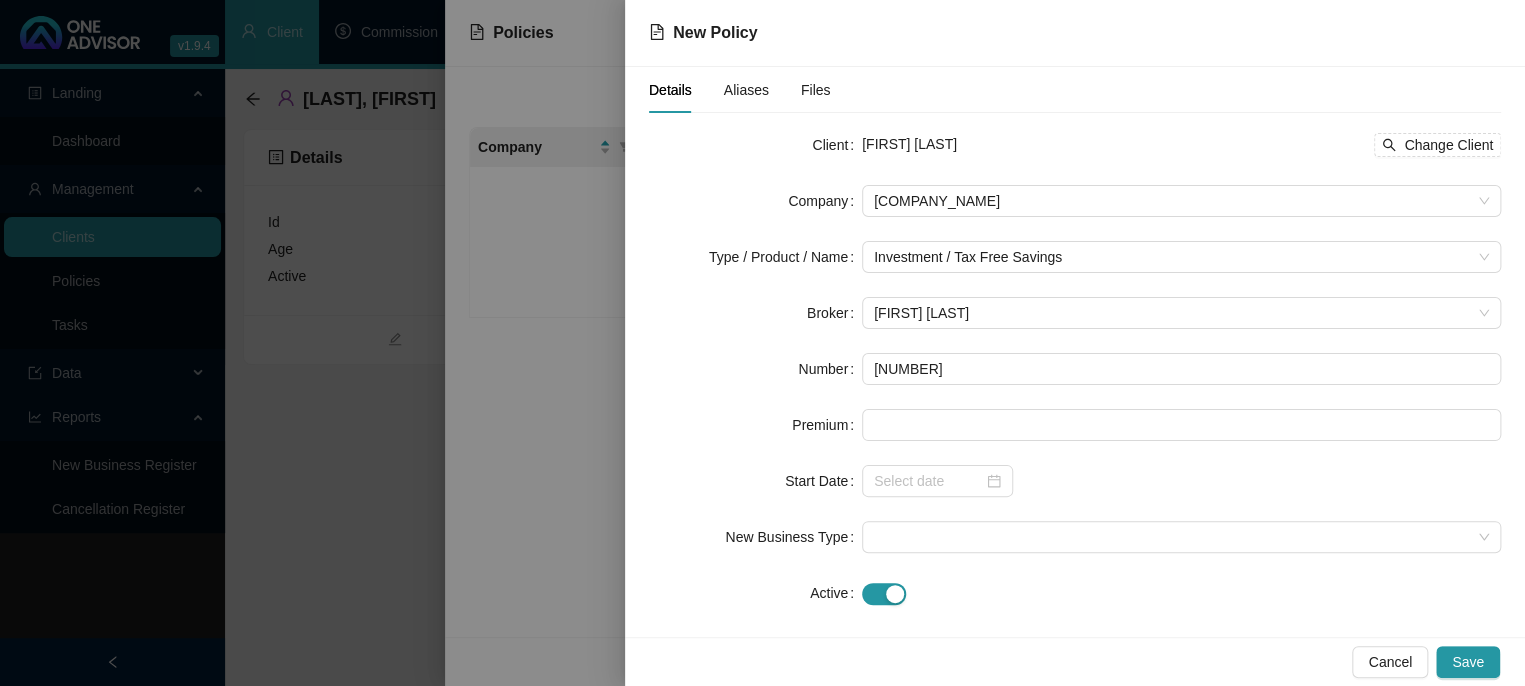 click on "Client [FIRST] [LAST] Change Client Company [COMPANY] Type / Product / Name Investment / Tax Free Savings Broker [BROKER_NAME] Number [NUMBER] Premium Start Date New Business Type Active Replacement Policy Select Replacement Policy Select Policy Clear Selection" at bounding box center (1075, 369) 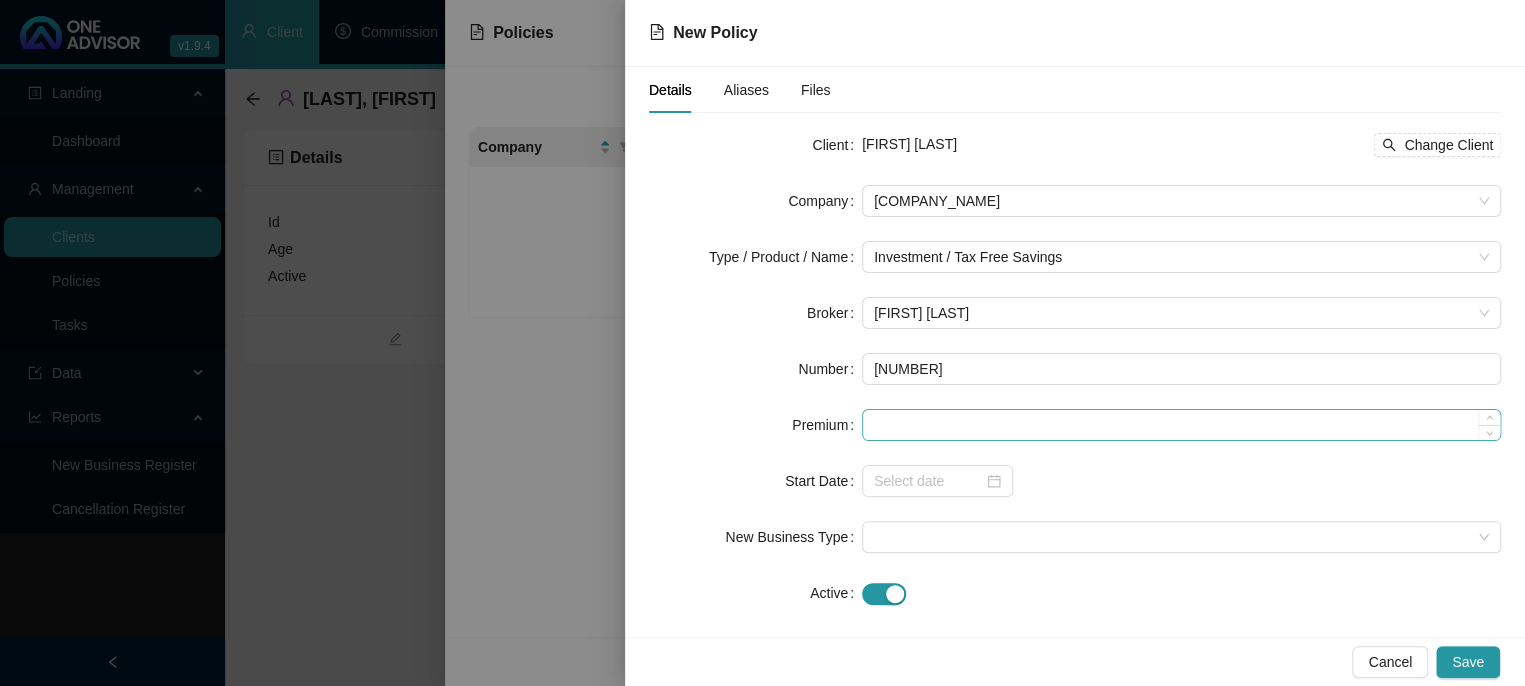 drag, startPoint x: 903, startPoint y: 440, endPoint x: 902, endPoint y: 426, distance: 14.035668 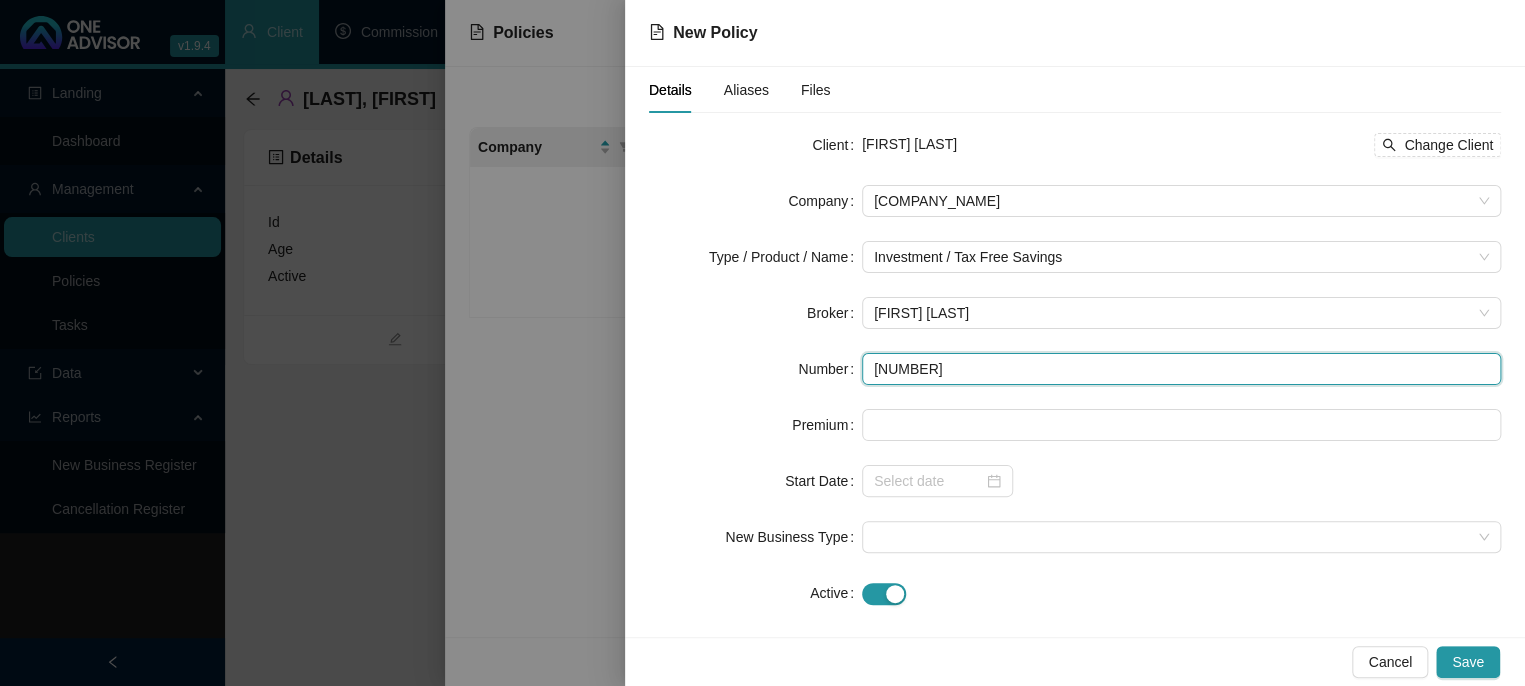 click on "[NUMBER]" at bounding box center (1181, 369) 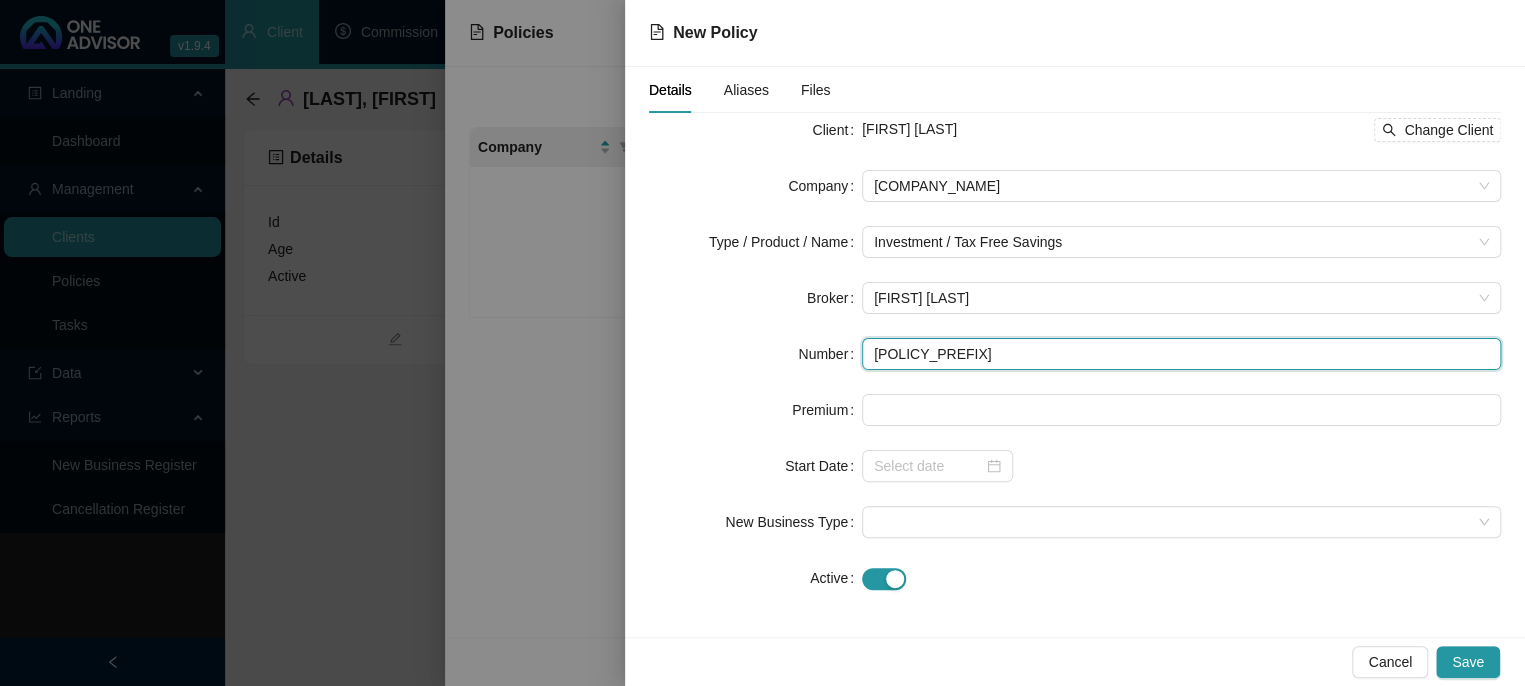 scroll, scrollTop: 19, scrollLeft: 0, axis: vertical 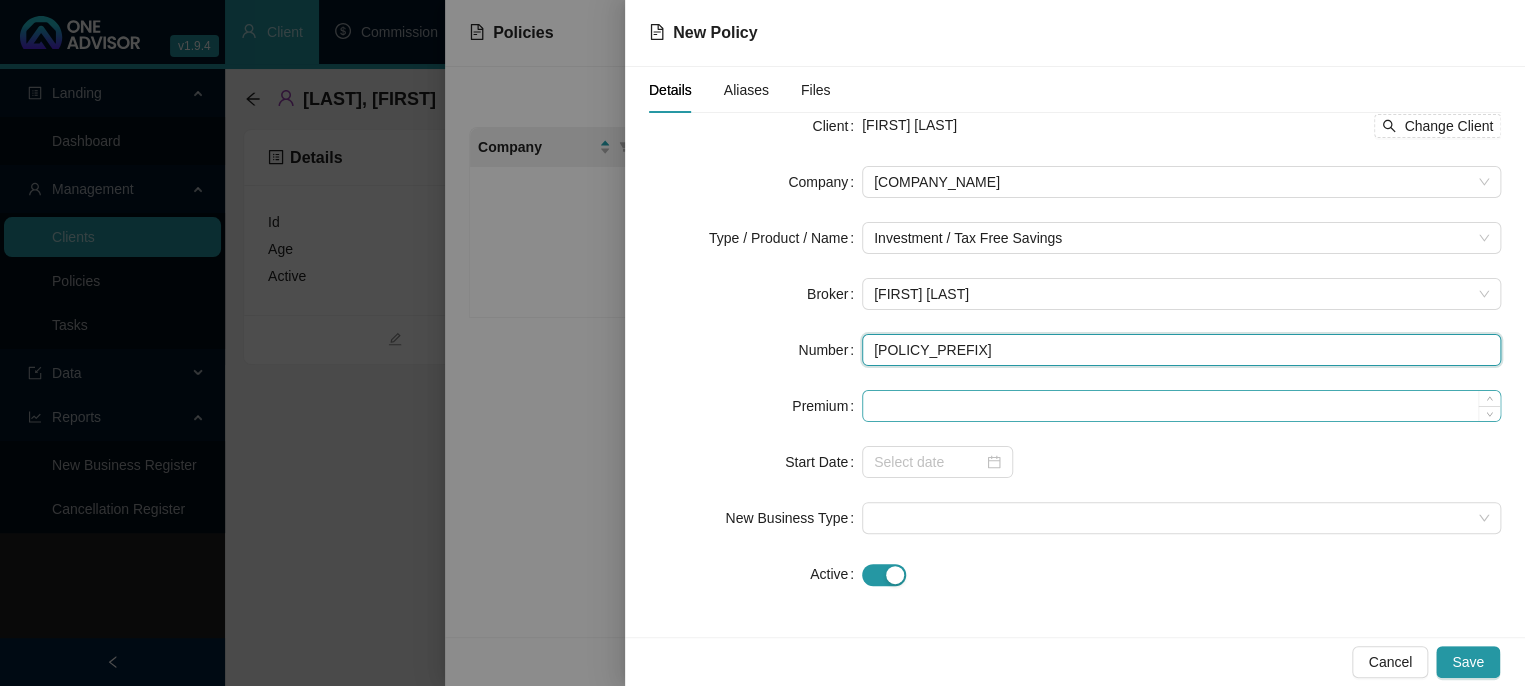 type on "[POLICY_PREFIX]" 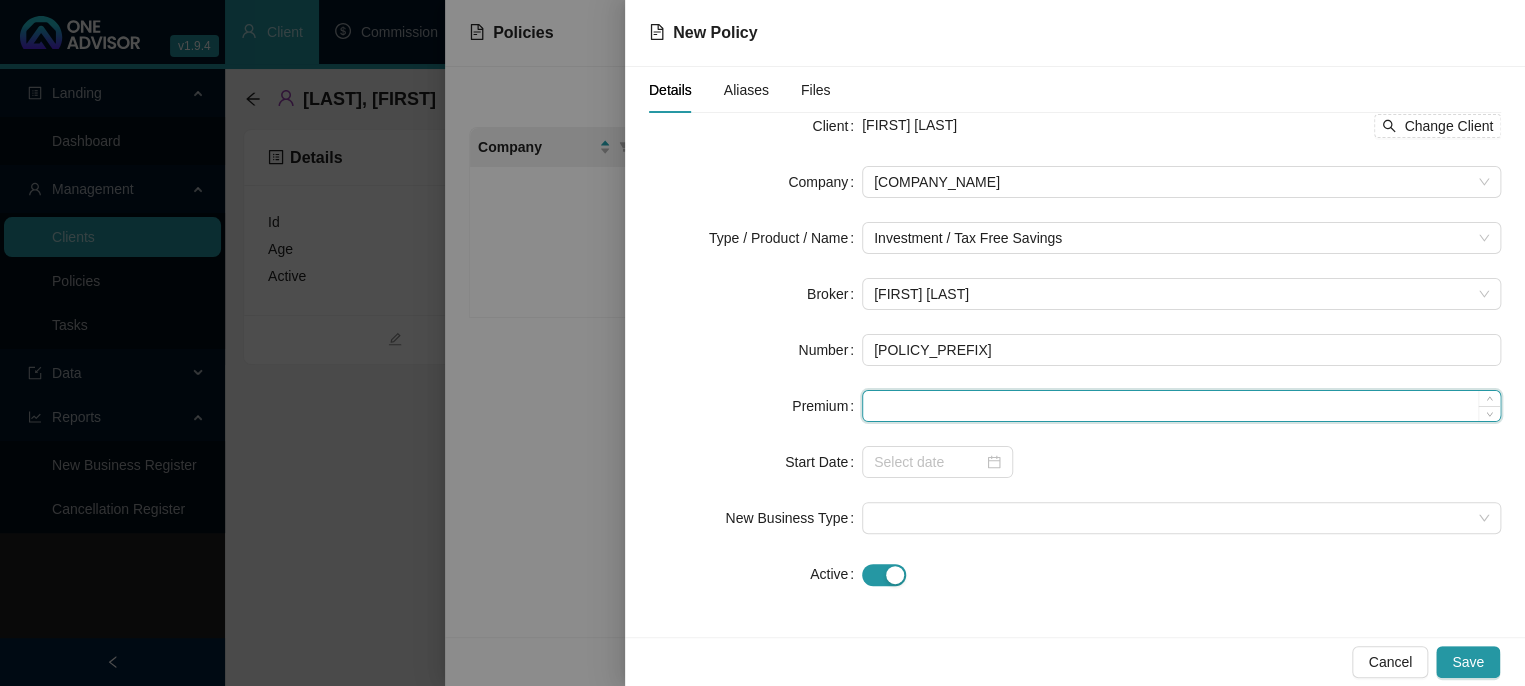 click at bounding box center (1181, 406) 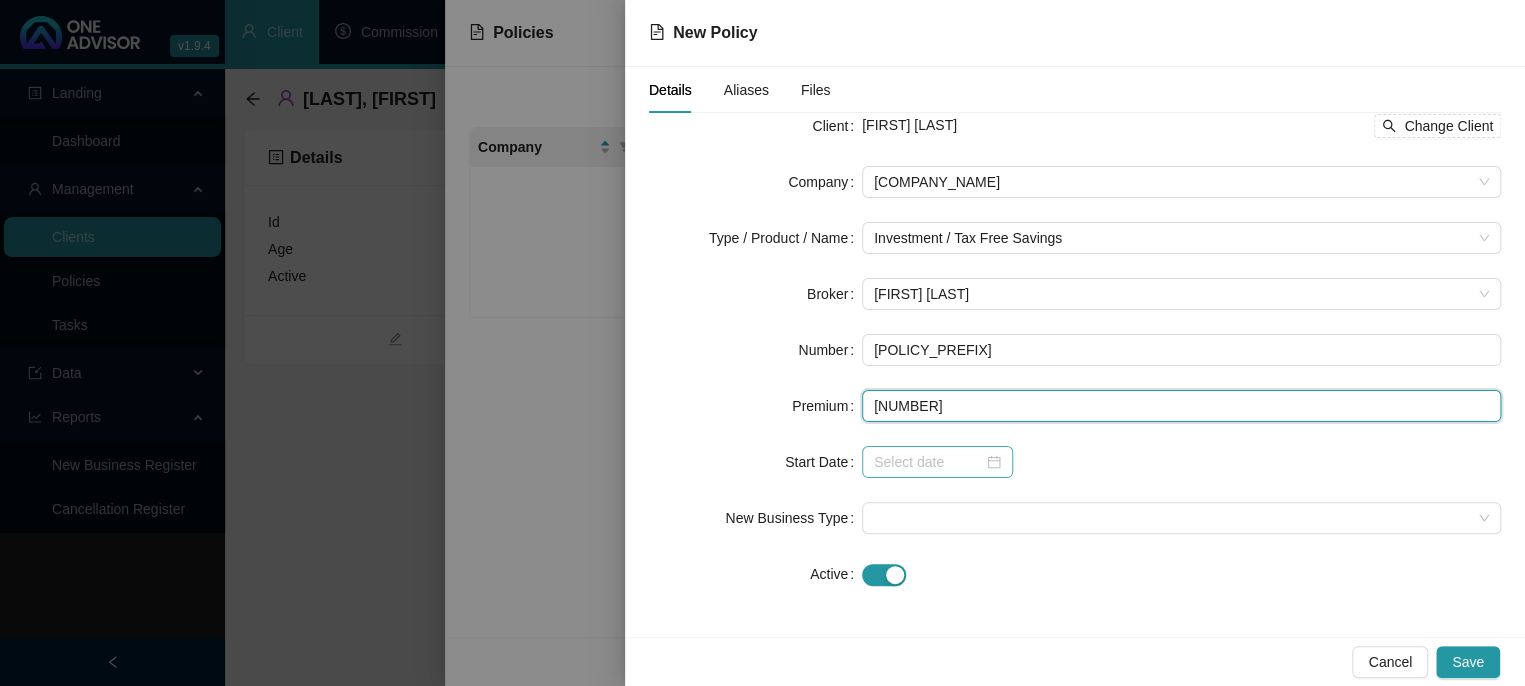 click at bounding box center (937, 462) 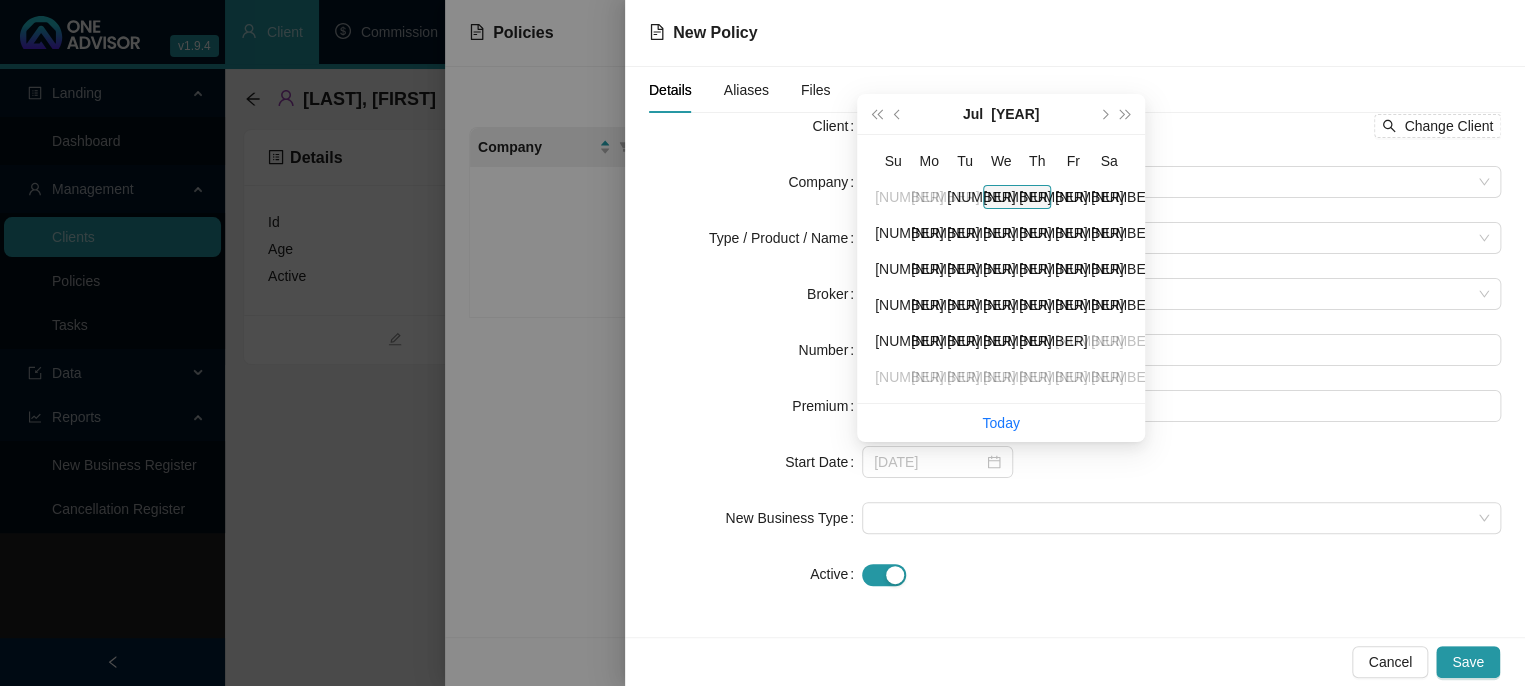 click on "[NUMBER]" at bounding box center (1017, 197) 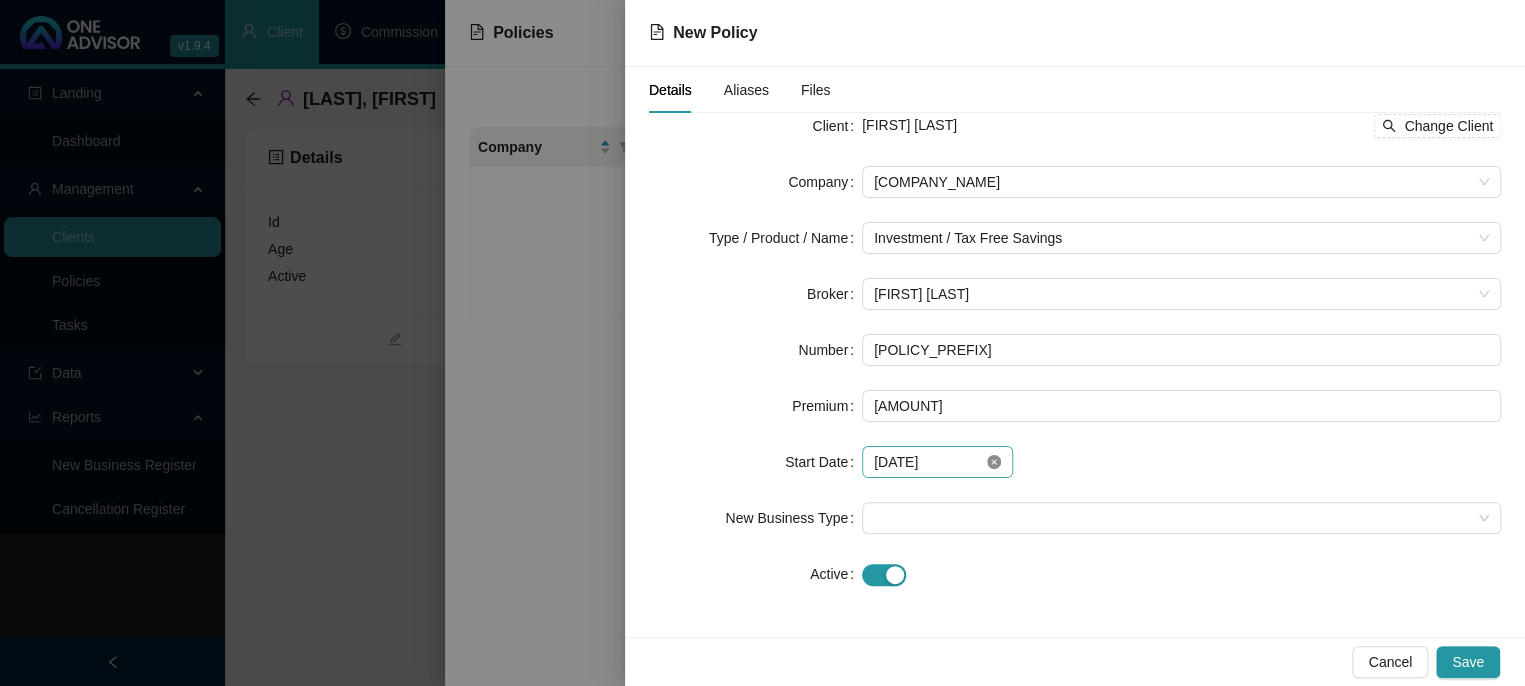 click at bounding box center [994, 462] 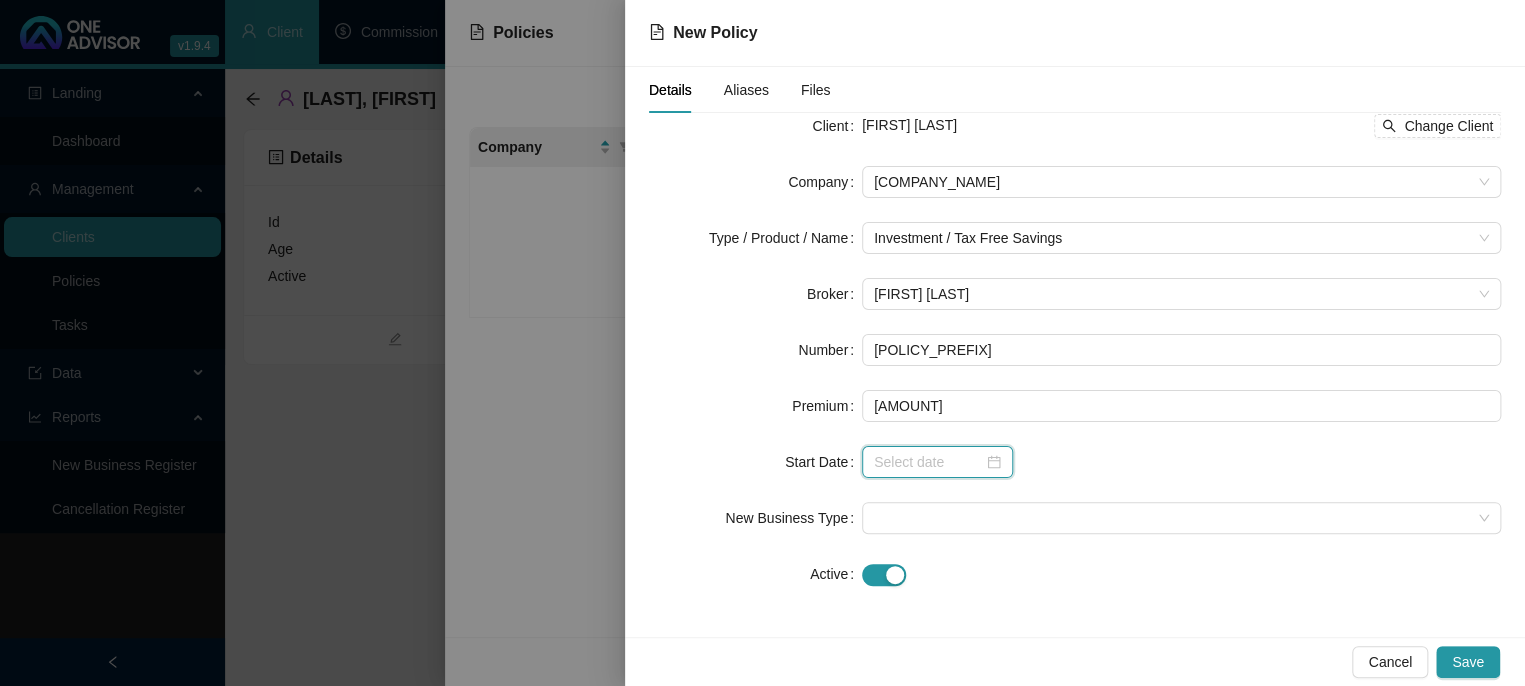 click at bounding box center [928, 462] 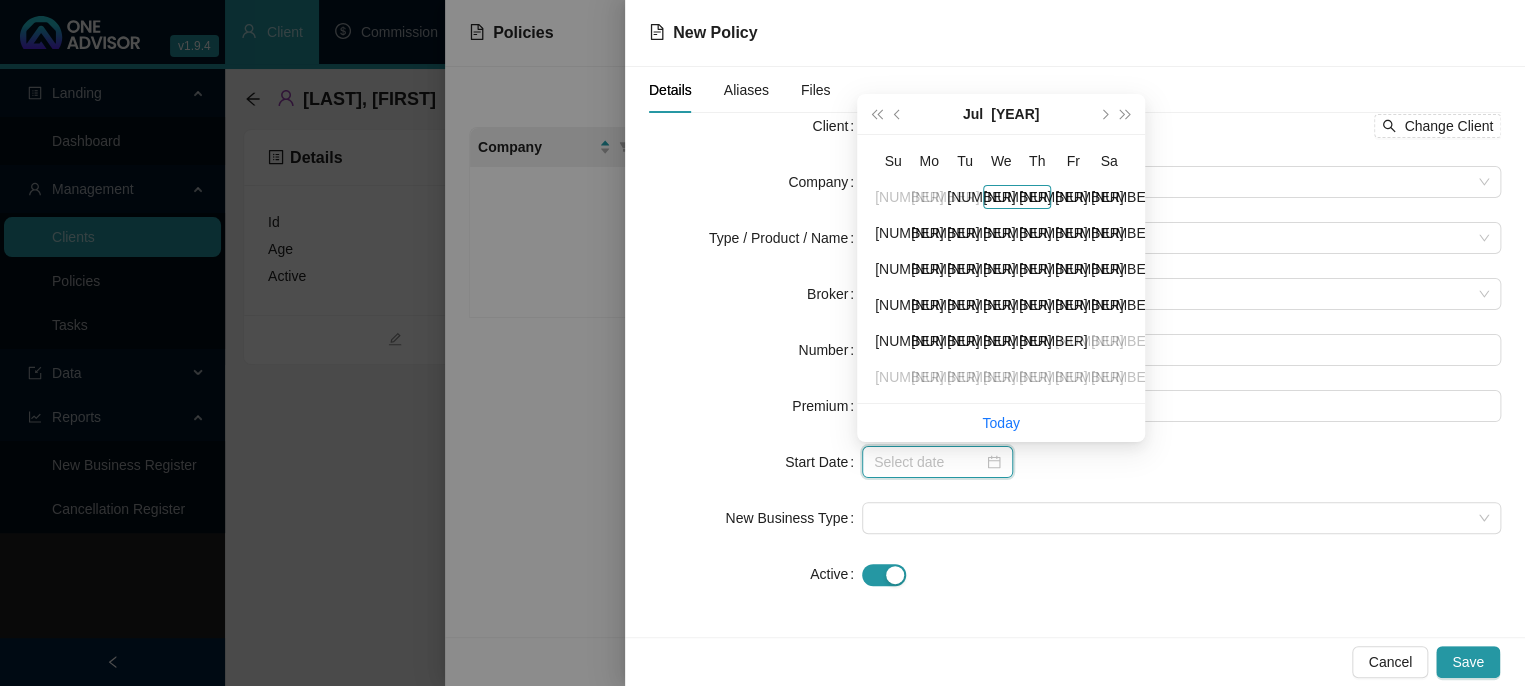 click at bounding box center [937, 462] 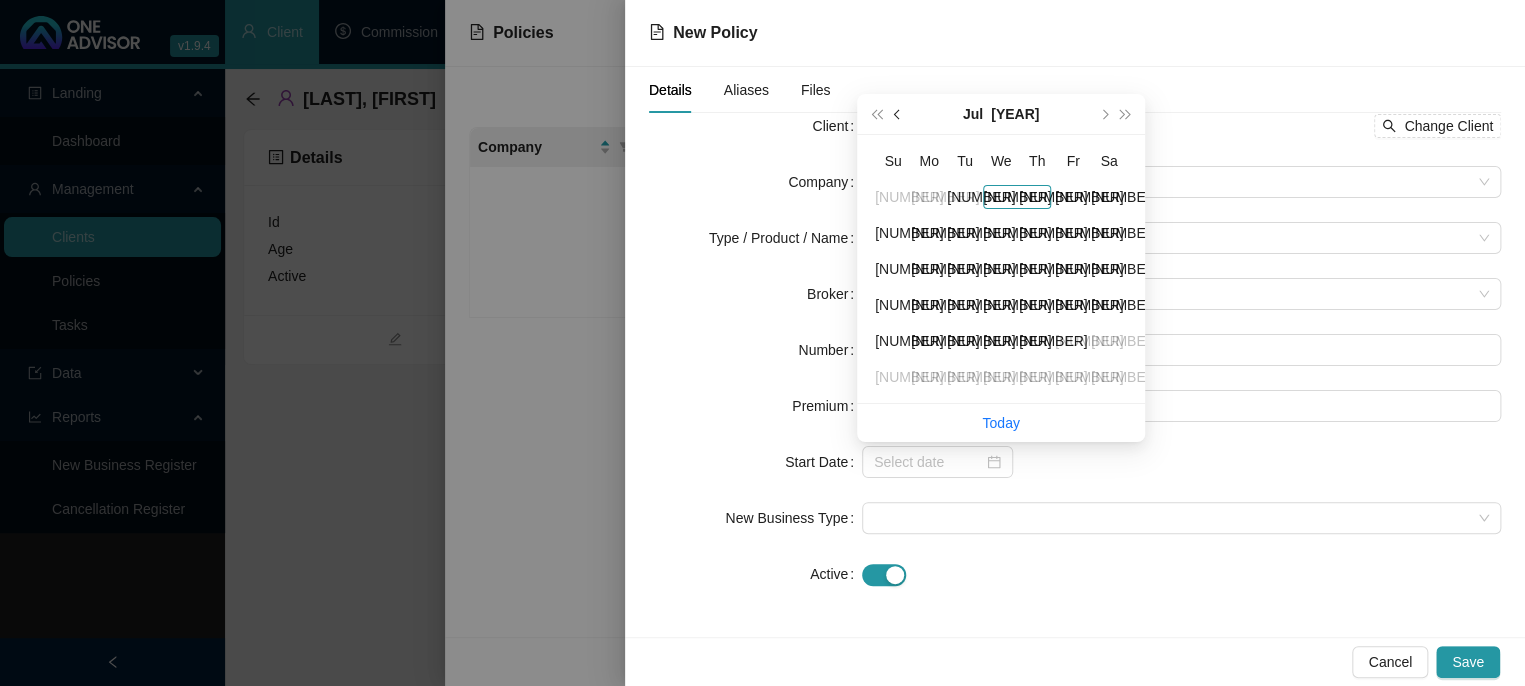 click at bounding box center (898, 114) 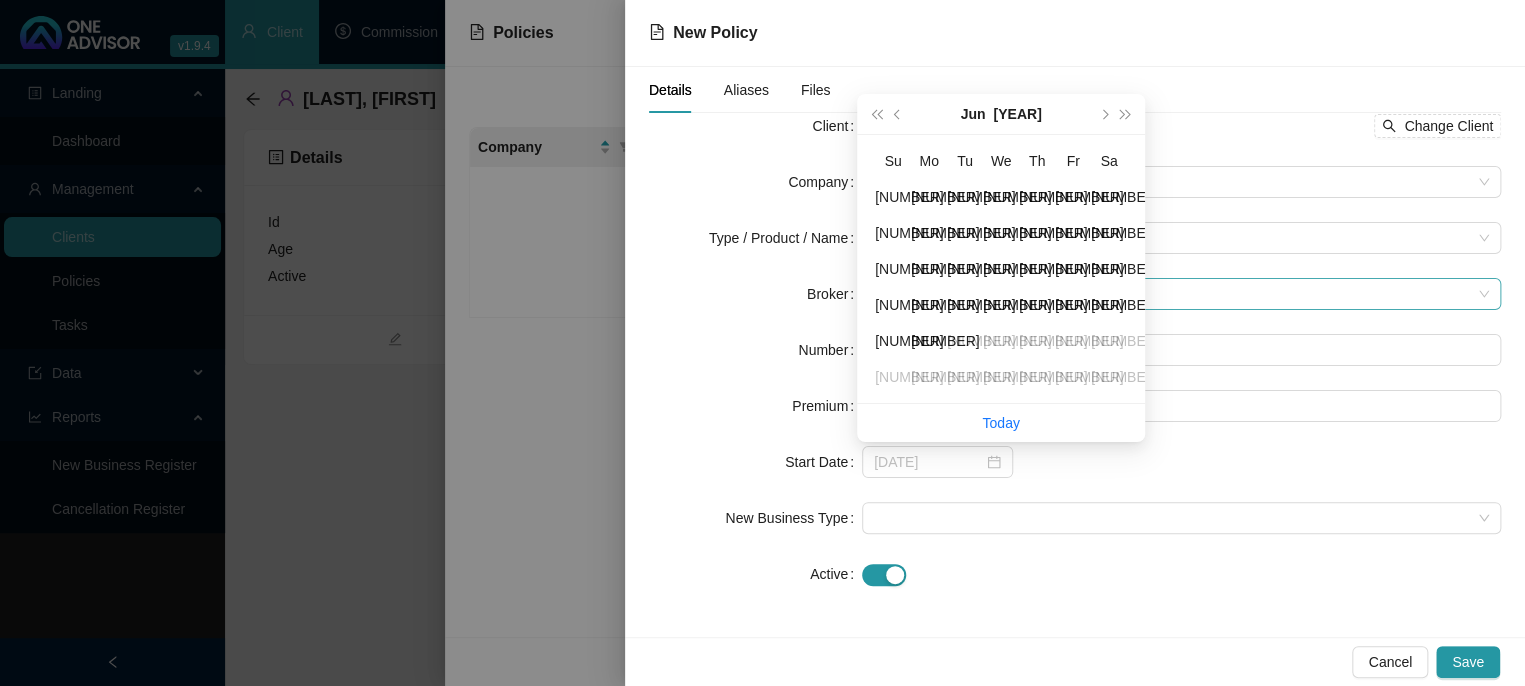 click on "[NUMBER]" at bounding box center [1017, 269] 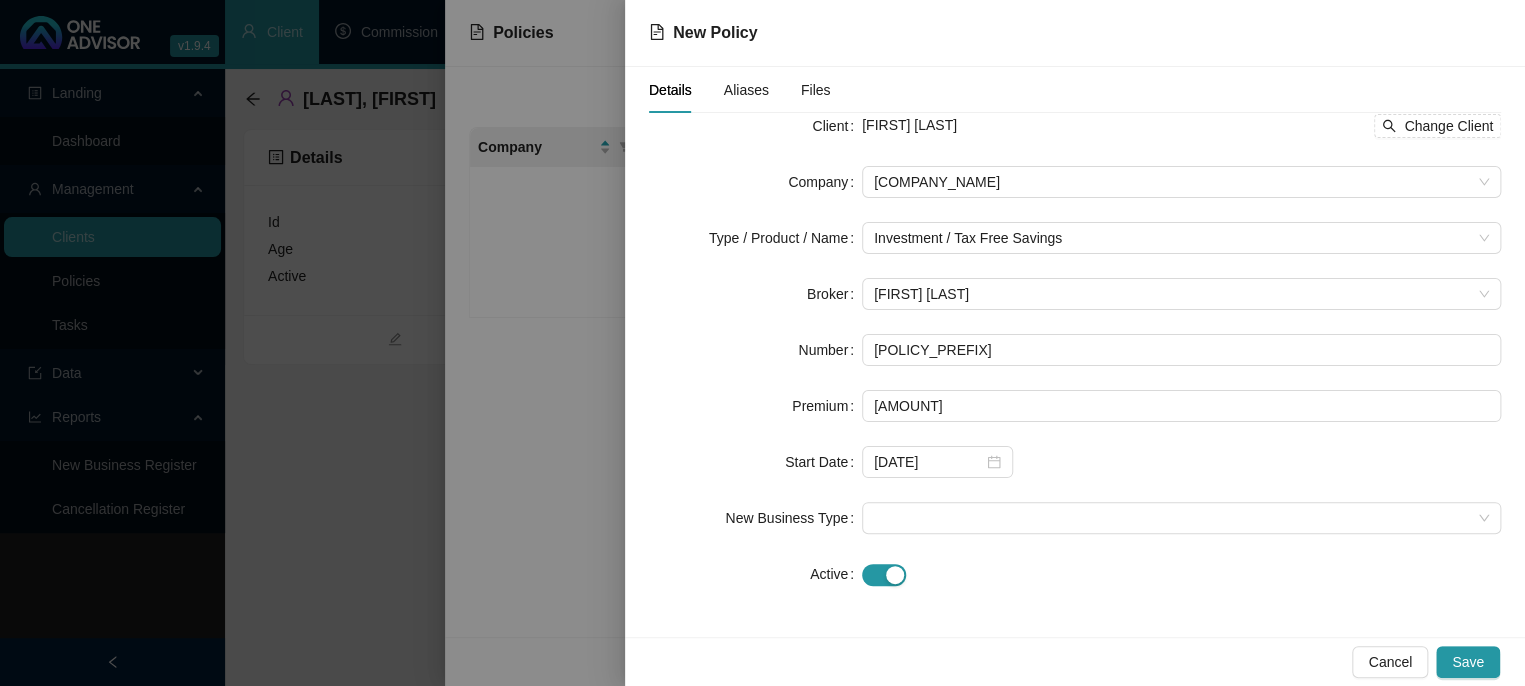 click on "Client [FIRST] [LAST] Change Client Company [COMPANY] Type / Product / Name Investment / Tax Free Savings Broker [BROKER_NAME] Number [NUMBER] Premium [AMOUNT] Start Date [DATE] New Business Type Active Replacement Policy Select Replacement Policy Select Policy Clear Selection" at bounding box center [1075, 350] 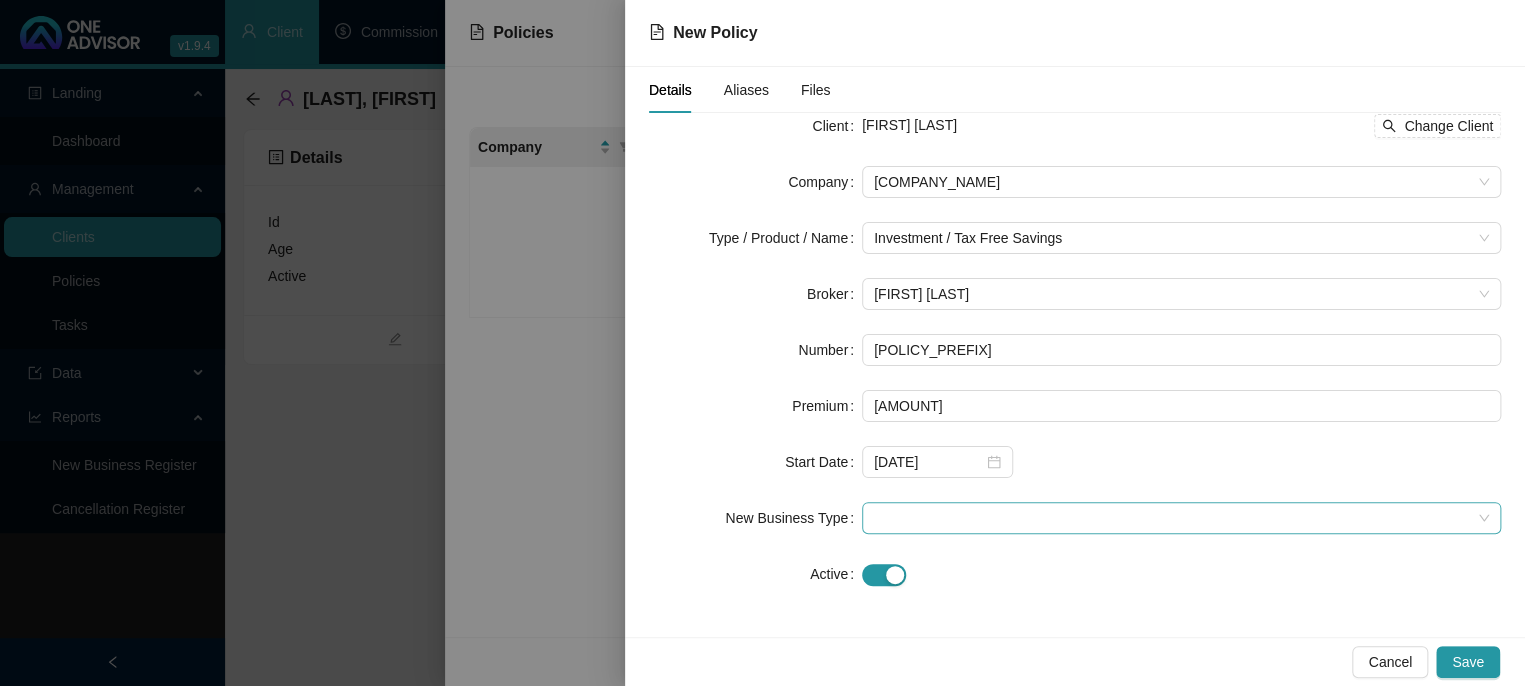 click at bounding box center [1181, 182] 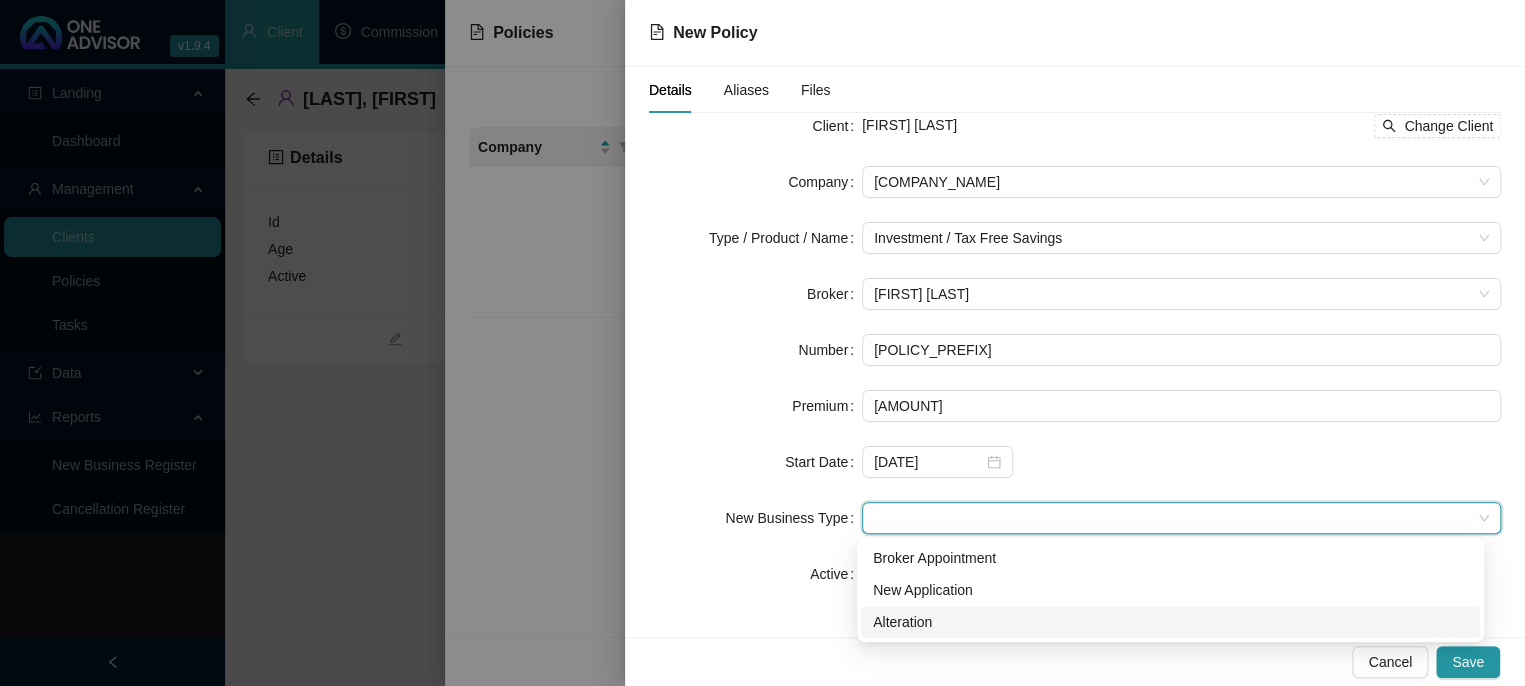 click on "Alteration" at bounding box center (0, 0) 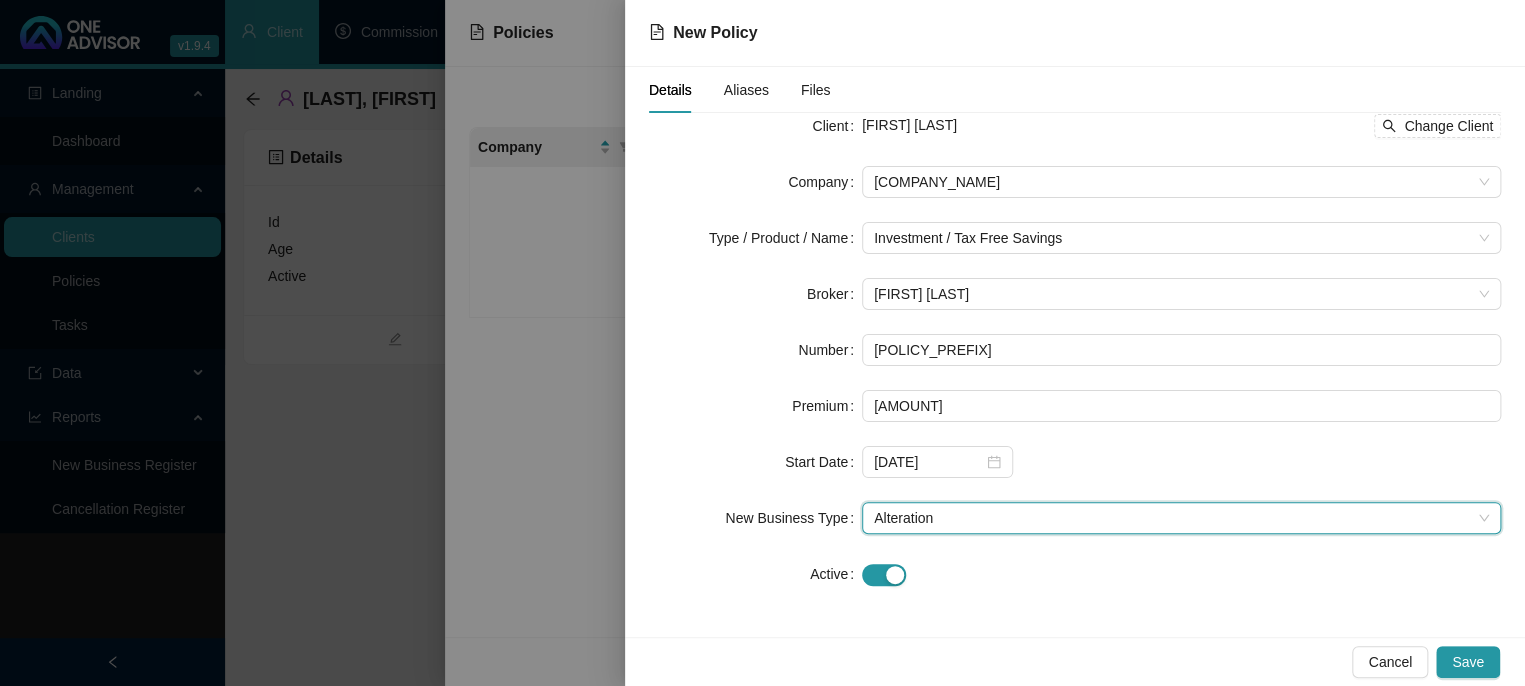 click on "Client [FIRST] [LAST] Change Client Company [COMPANY] Type / Product / Name Investment / Tax Free Savings Broker [BROKER_NAME] Number [POLICY_PREFIX] Premium [AMOUNT] Start Date [DATE] New Business Type Alteration Alteration Active Replacement Policy Select Replacement Policy Select Policy Clear Selection" at bounding box center (1075, 350) 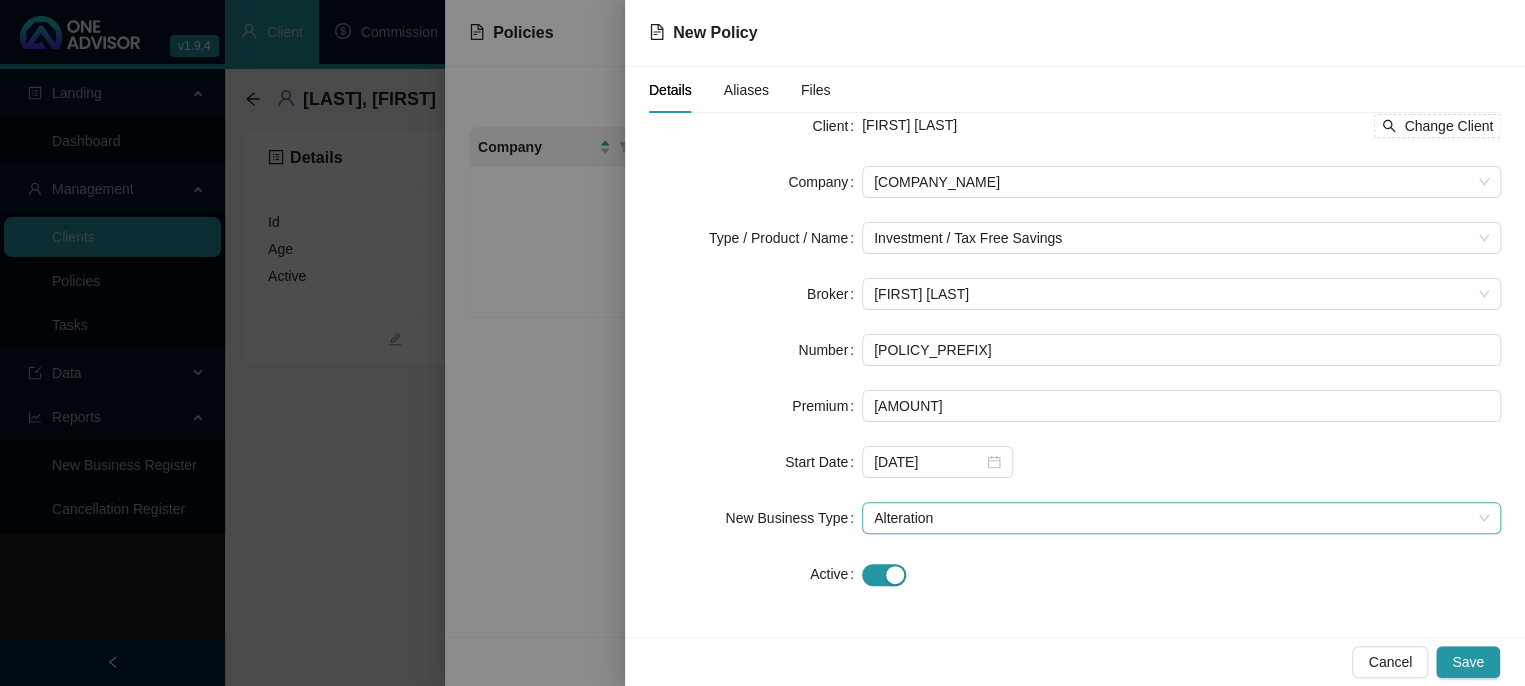 click on "Alteration" at bounding box center [1181, 182] 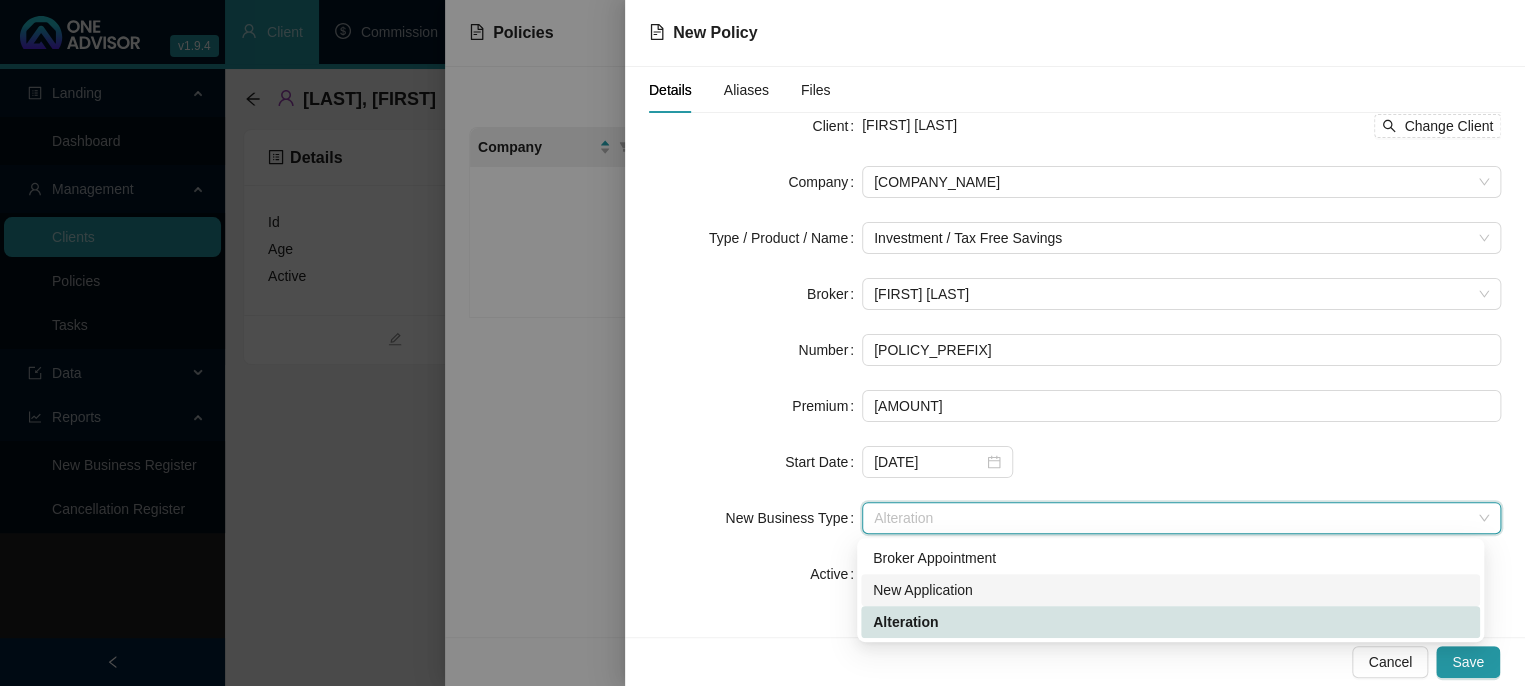 click on "New Application" at bounding box center [0, 0] 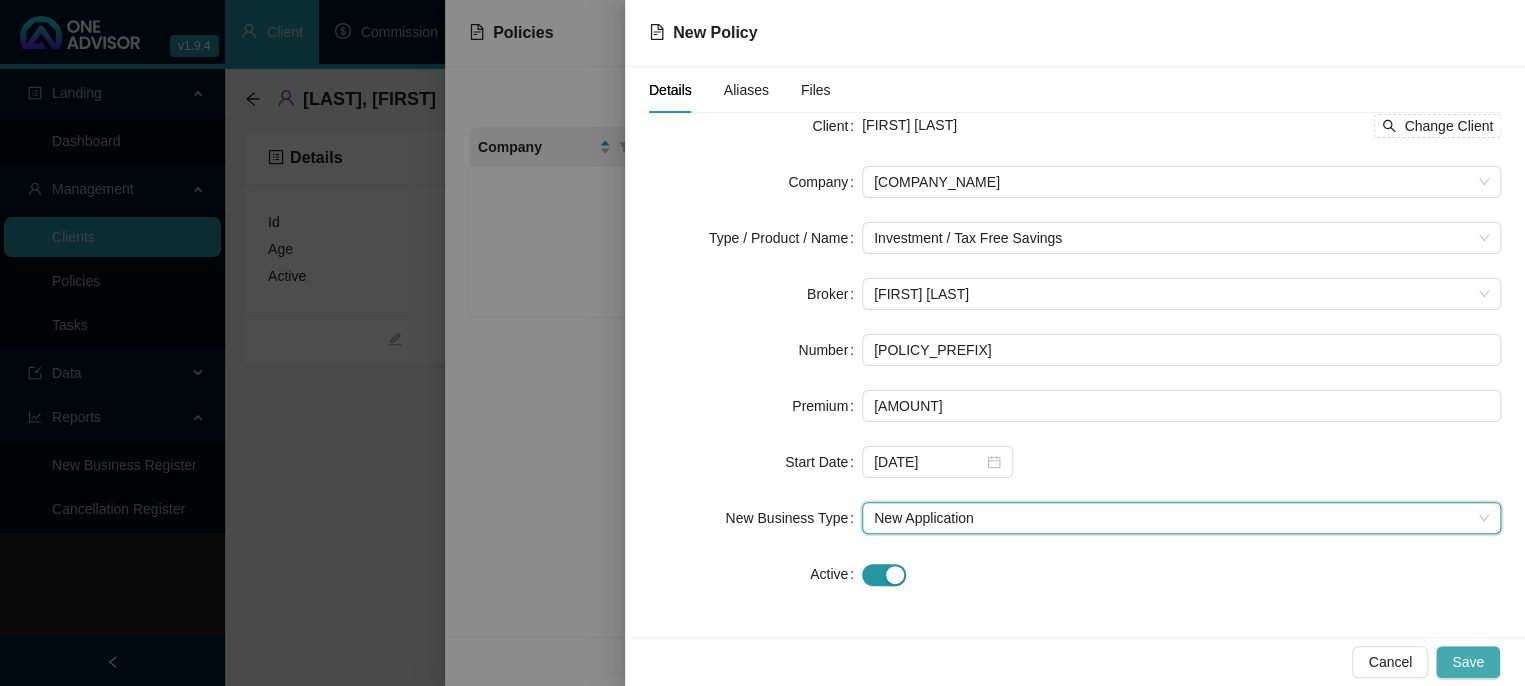 click on "Save" at bounding box center [1468, 662] 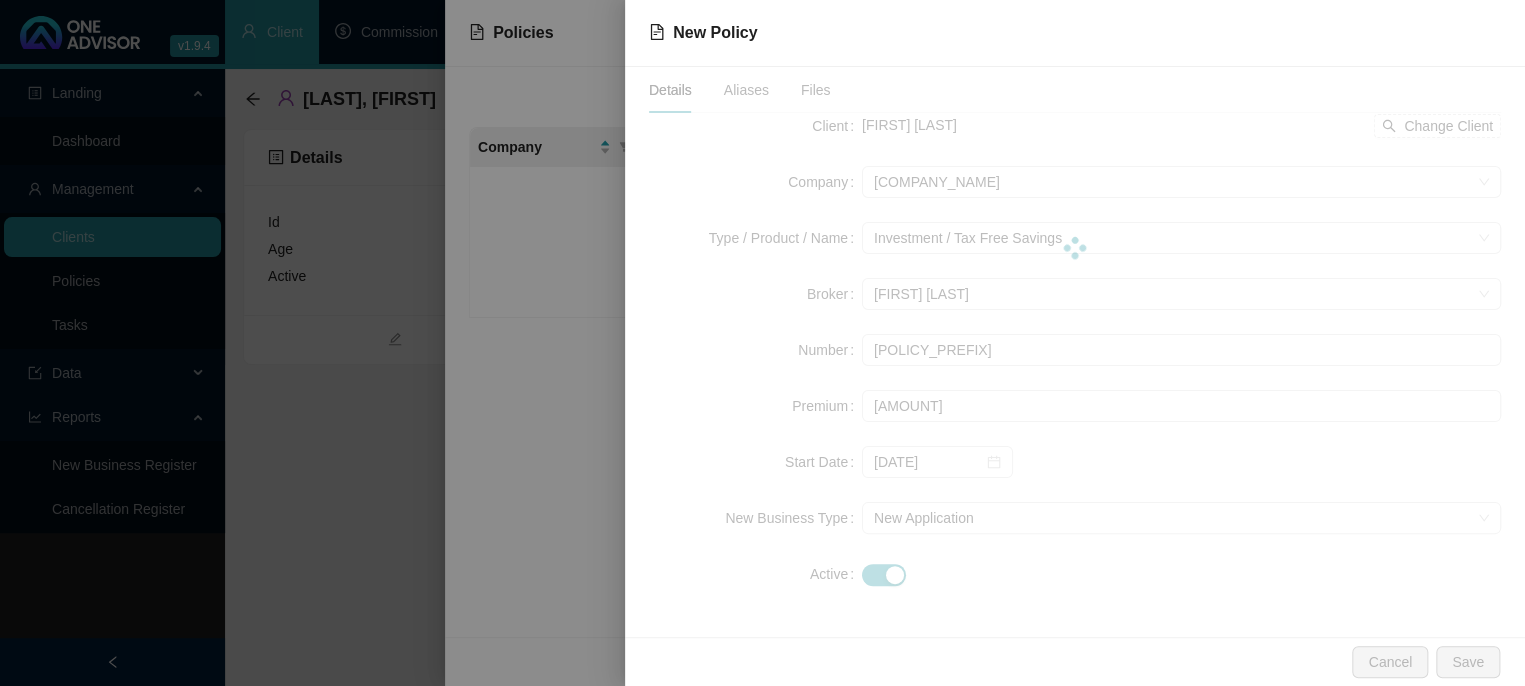 scroll, scrollTop: 0, scrollLeft: 0, axis: both 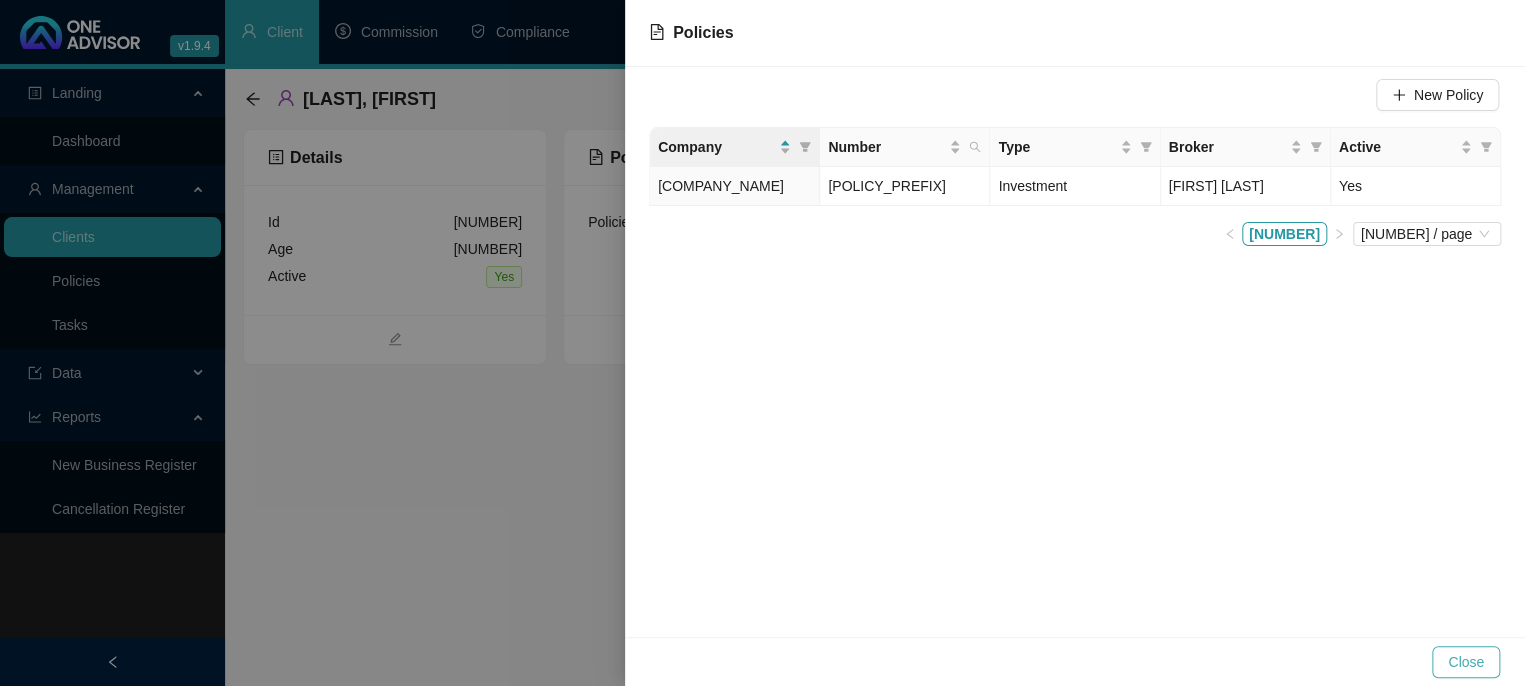 click on "Close" at bounding box center [1466, 662] 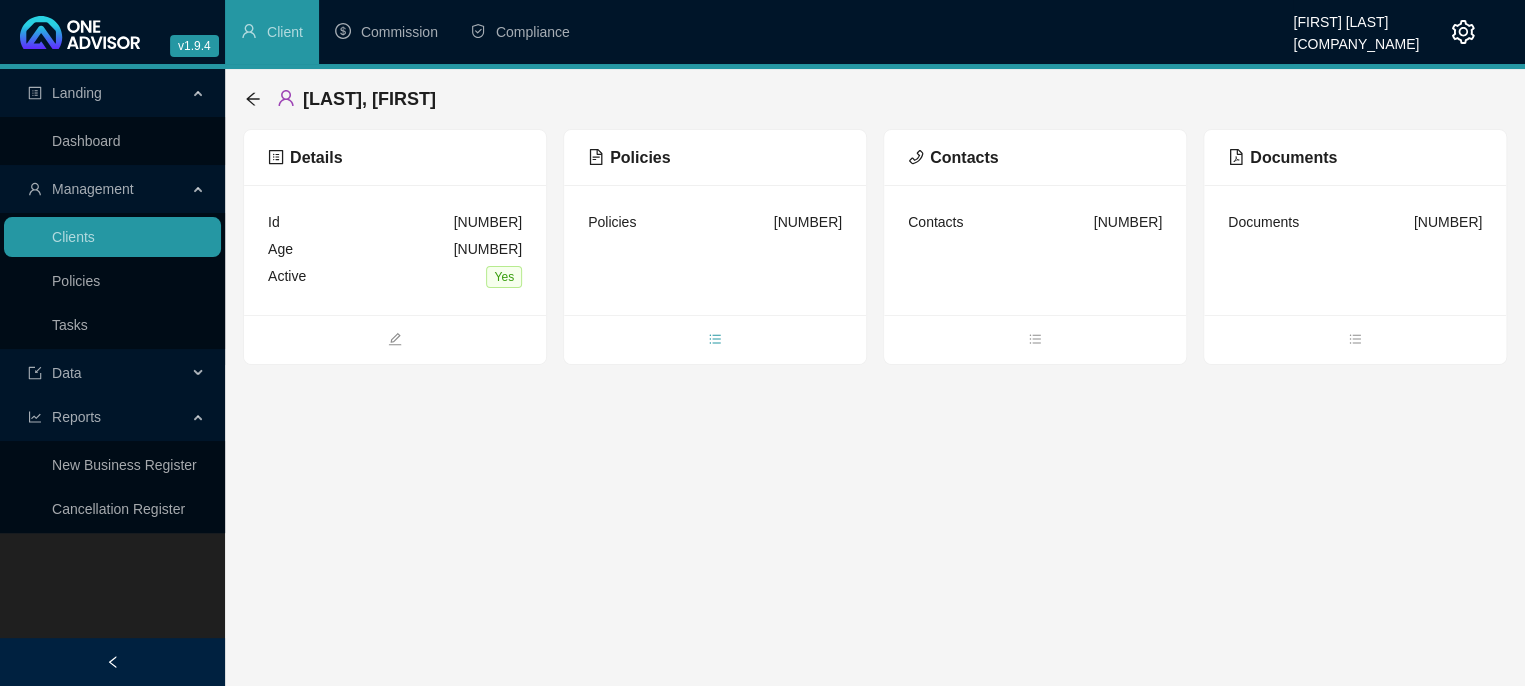 click at bounding box center [715, 341] 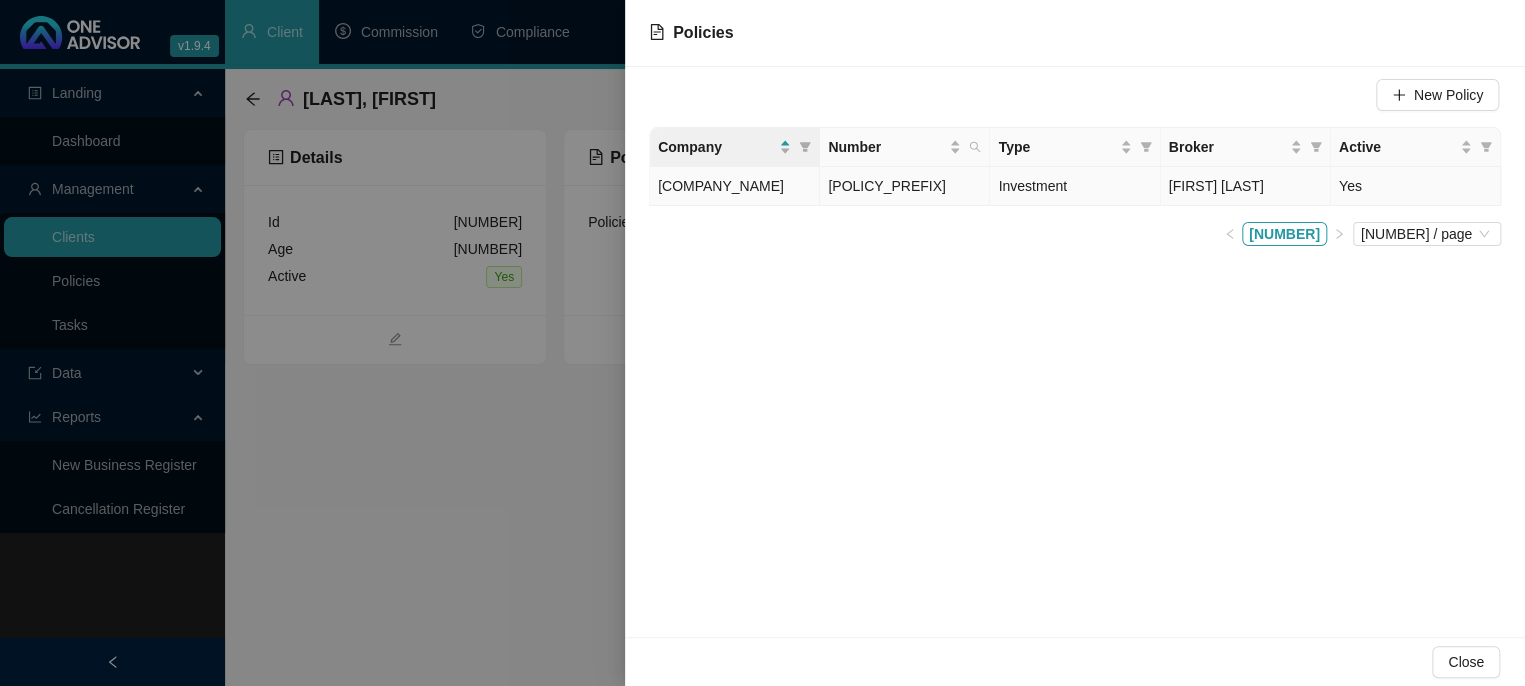 click on "[POLICY_PREFIX]" at bounding box center (905, 186) 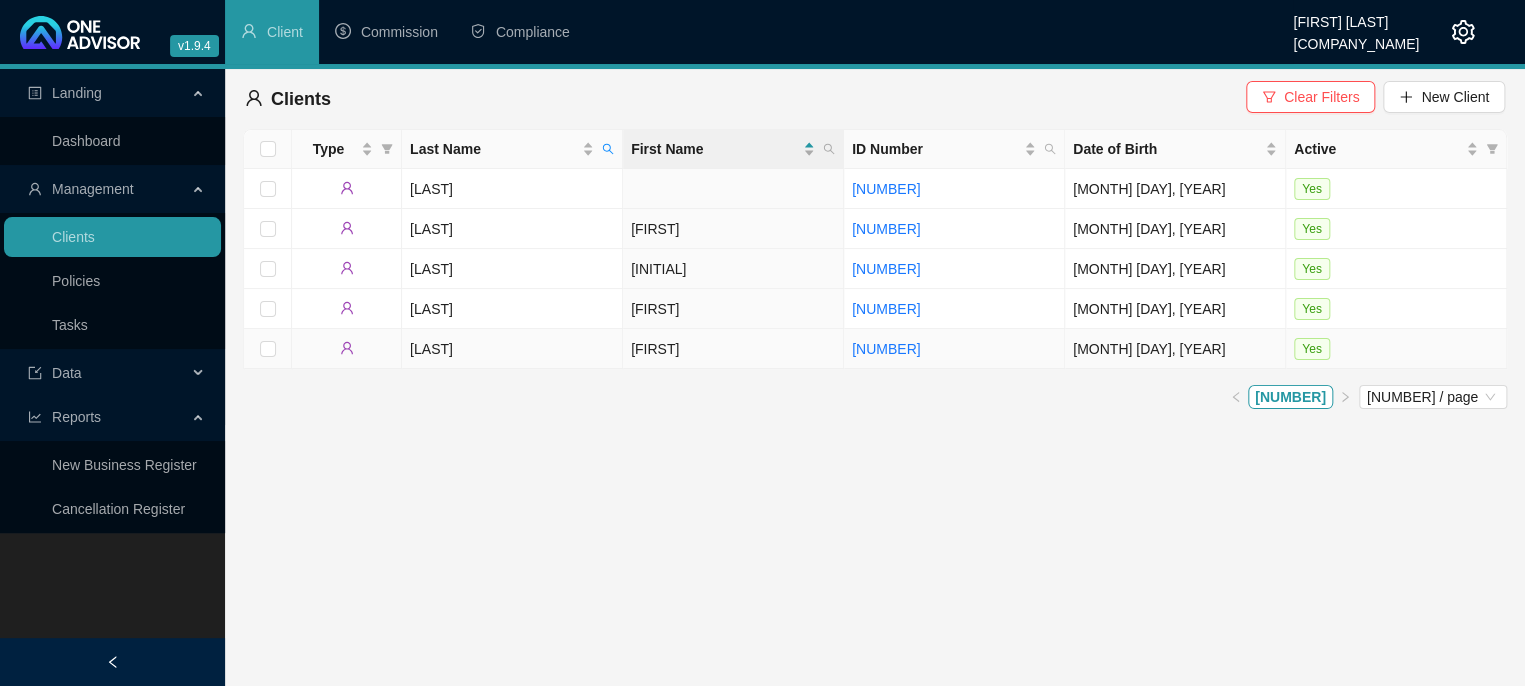 click on "[LAST]" at bounding box center [512, 349] 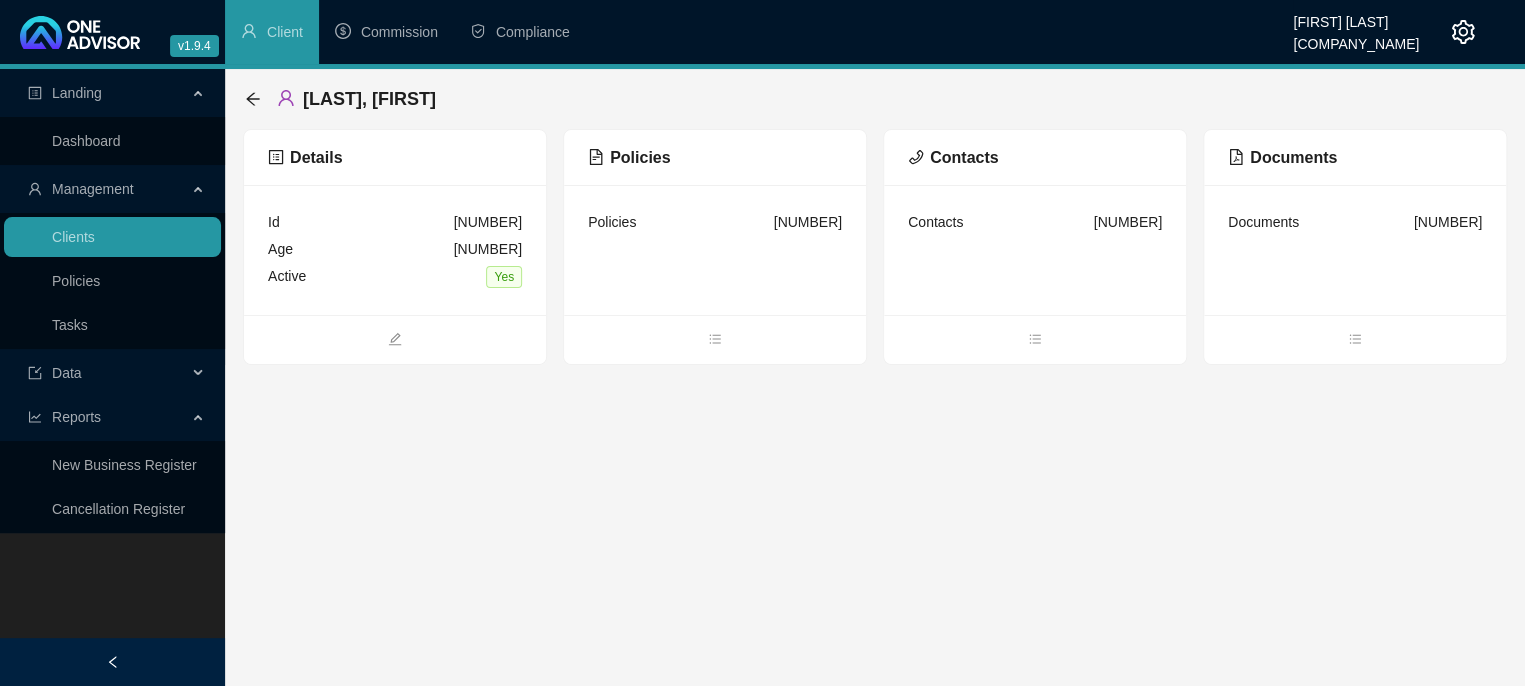 click on "Policies New Policy Company Number Type Broker Active No data No data Close" at bounding box center [762, 377] 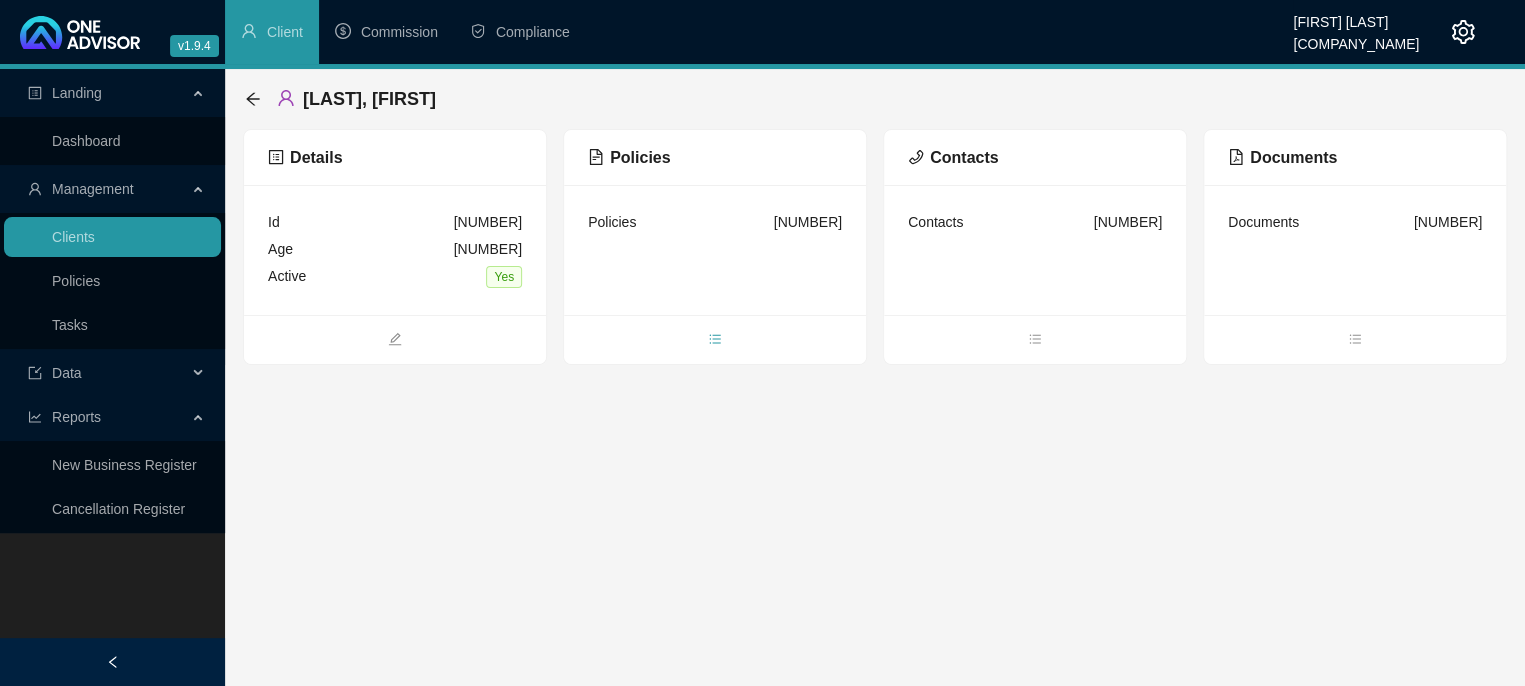 click at bounding box center [715, 339] 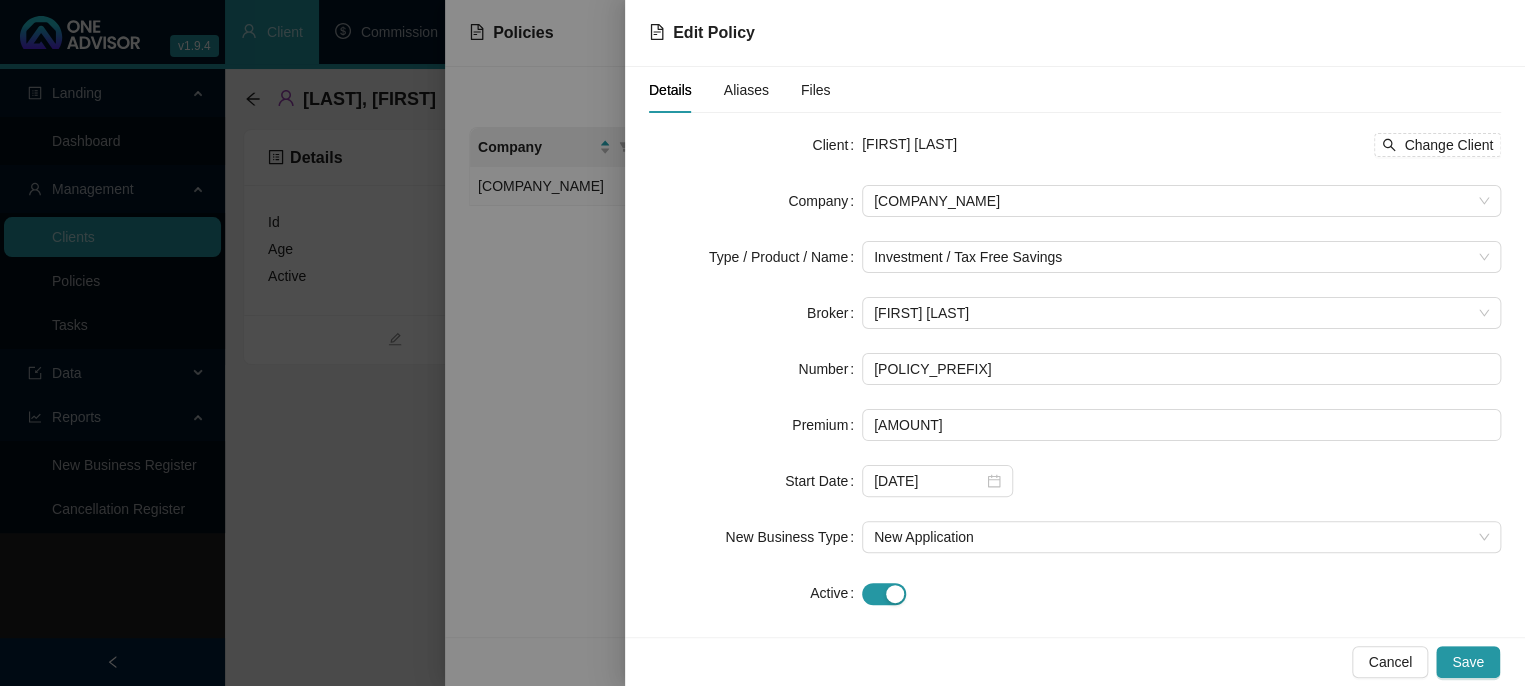 click on "[POLICY_PREFIX]" at bounding box center (1181, 145) 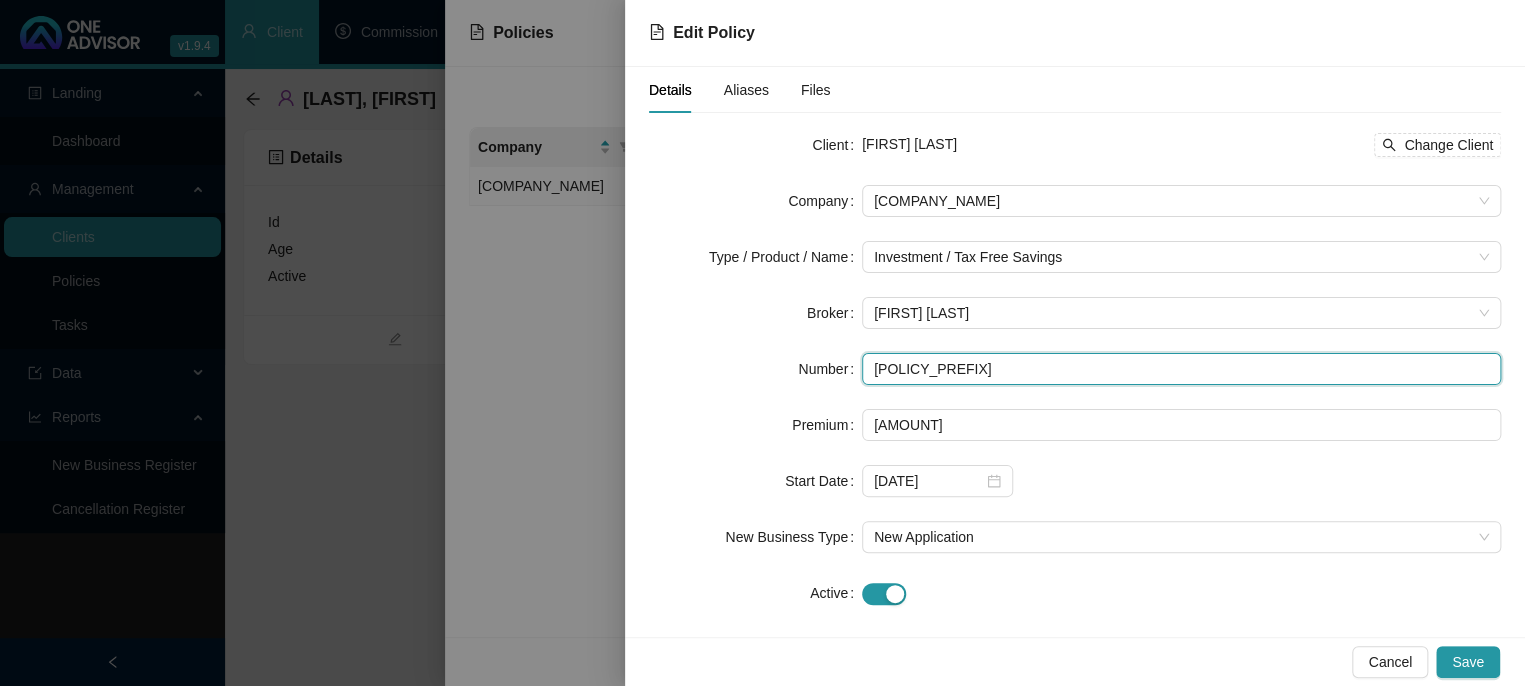 click on "[POLICY_PREFIX]" at bounding box center [1181, 369] 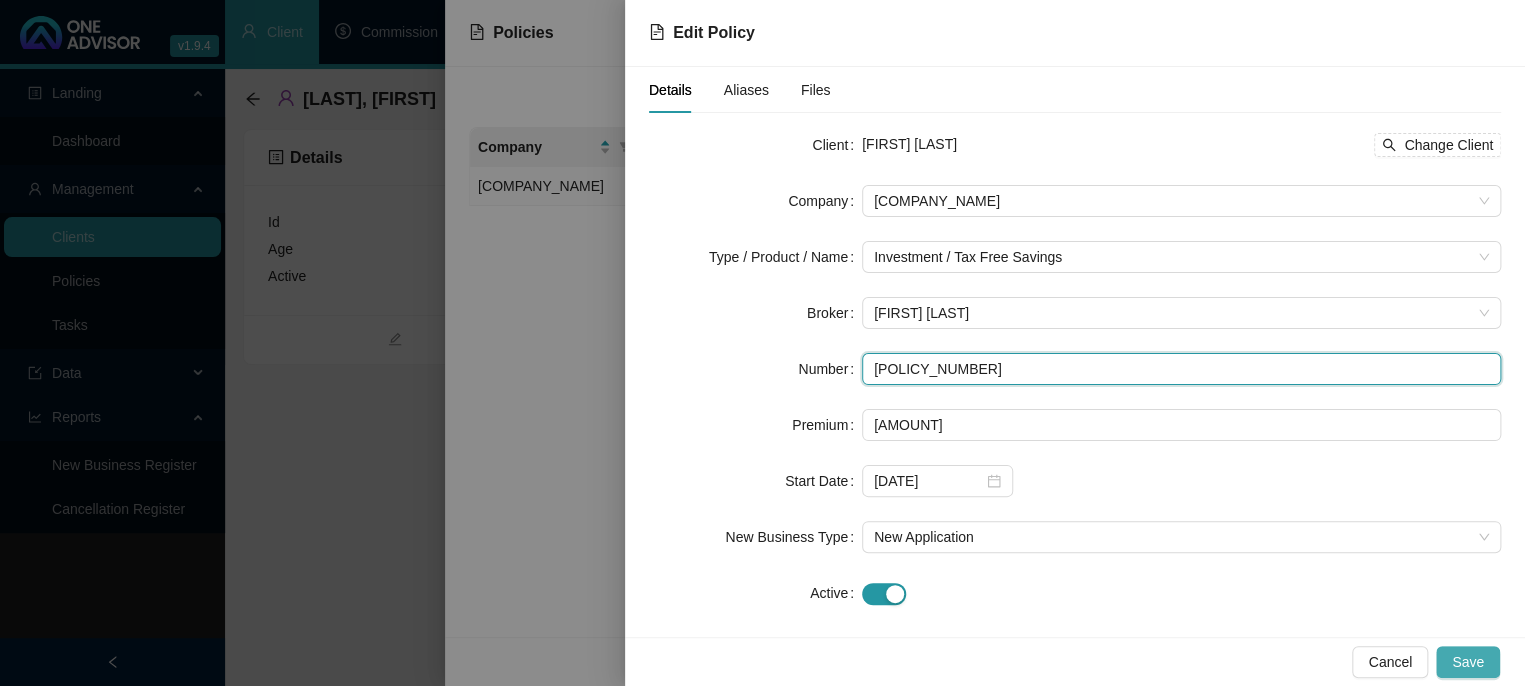type on "[POLICY_NUMBER]" 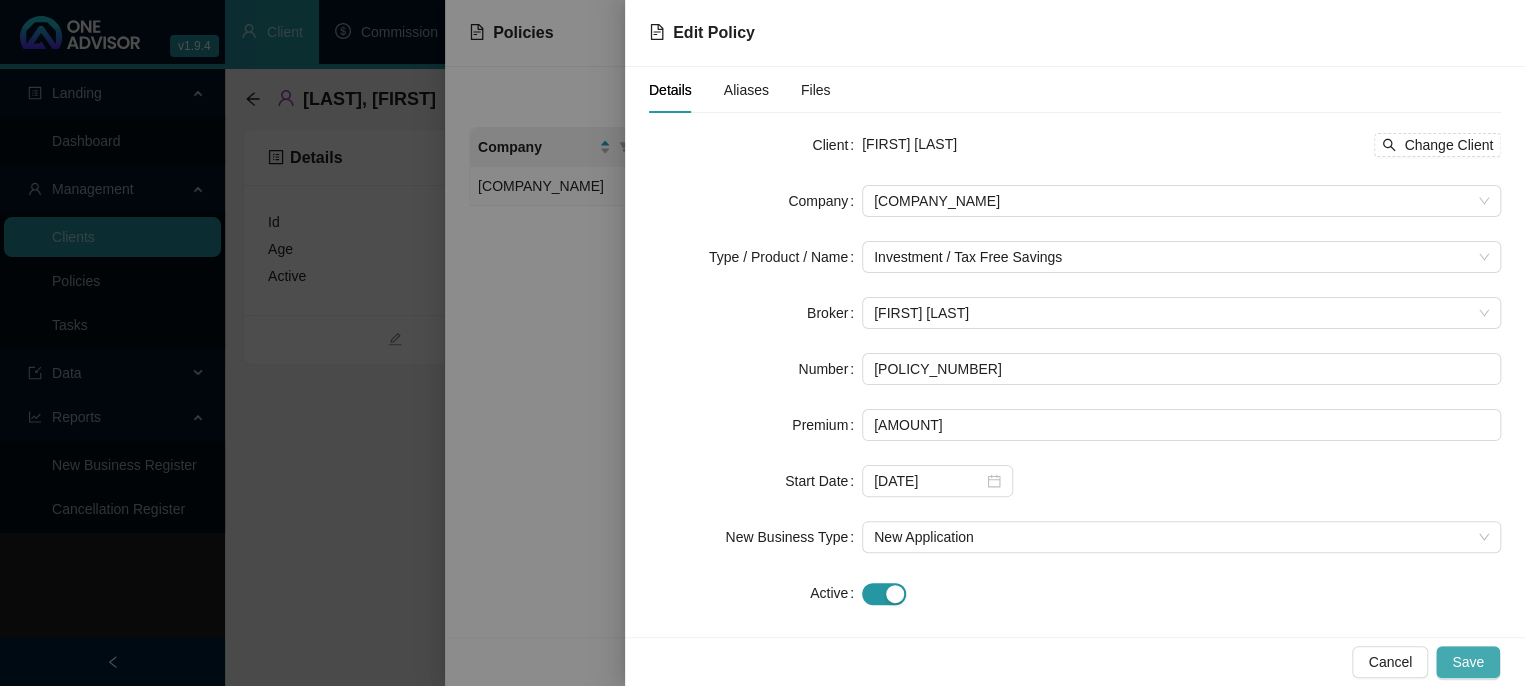 click on "Save" at bounding box center (1468, 662) 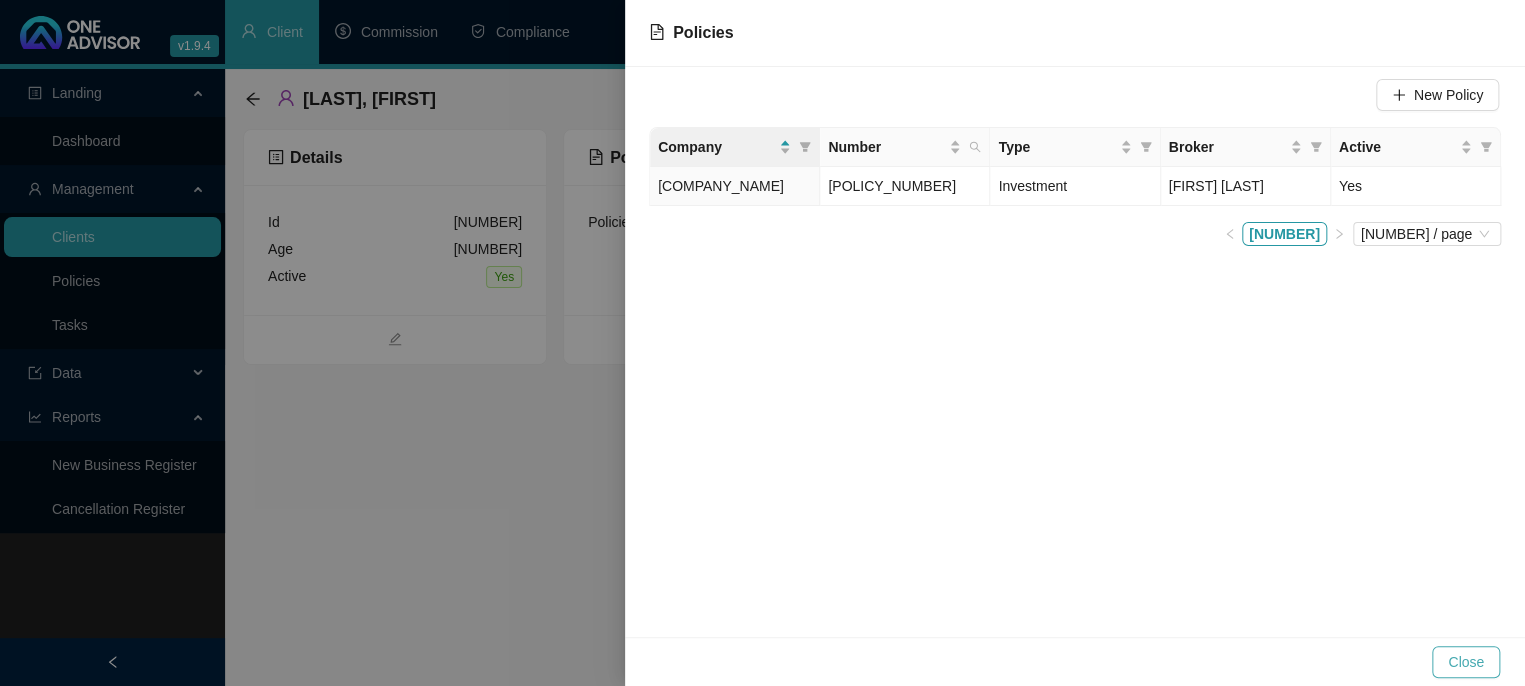 click on "Close" at bounding box center [1466, 662] 